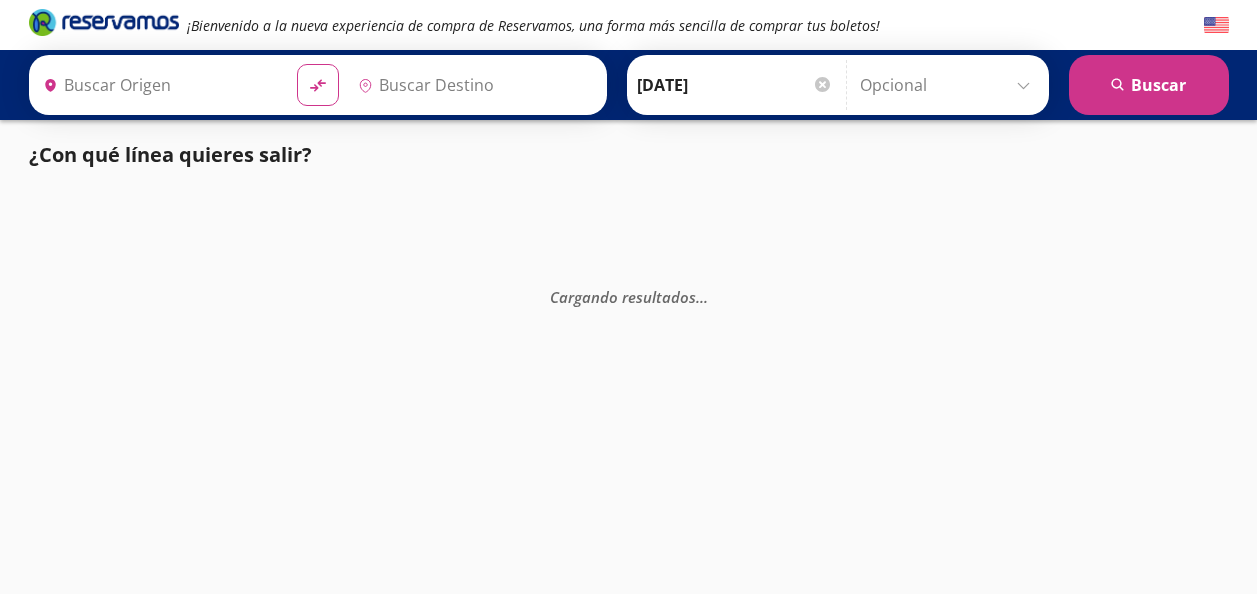type on "[GEOGRAPHIC_DATA], [GEOGRAPHIC_DATA]" 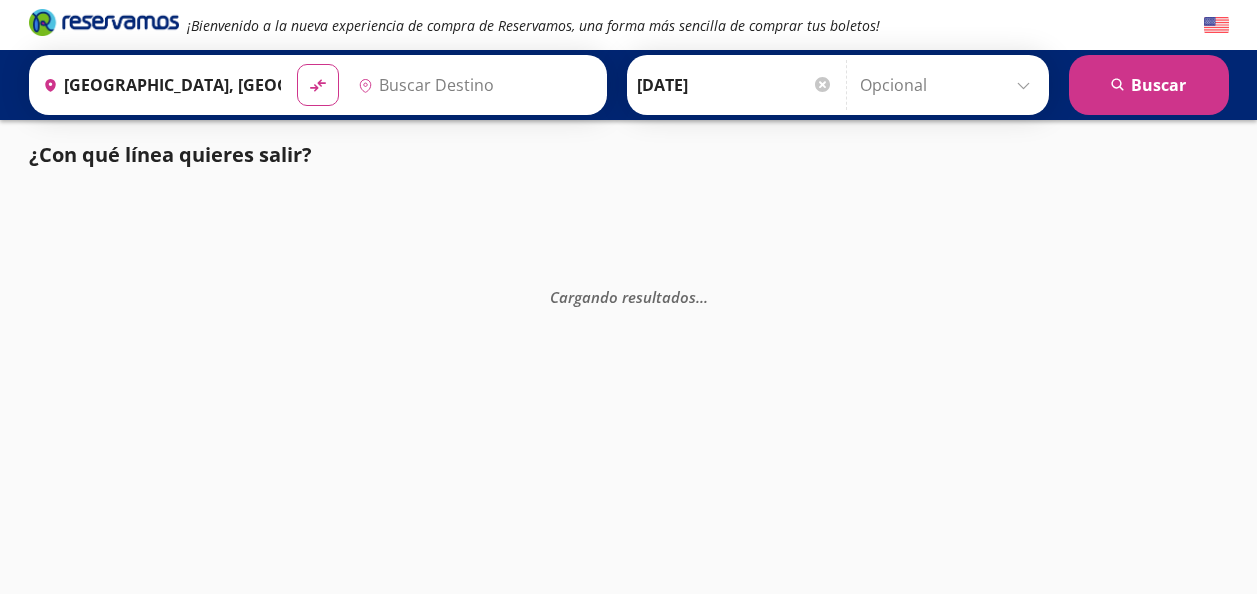 scroll, scrollTop: 0, scrollLeft: 0, axis: both 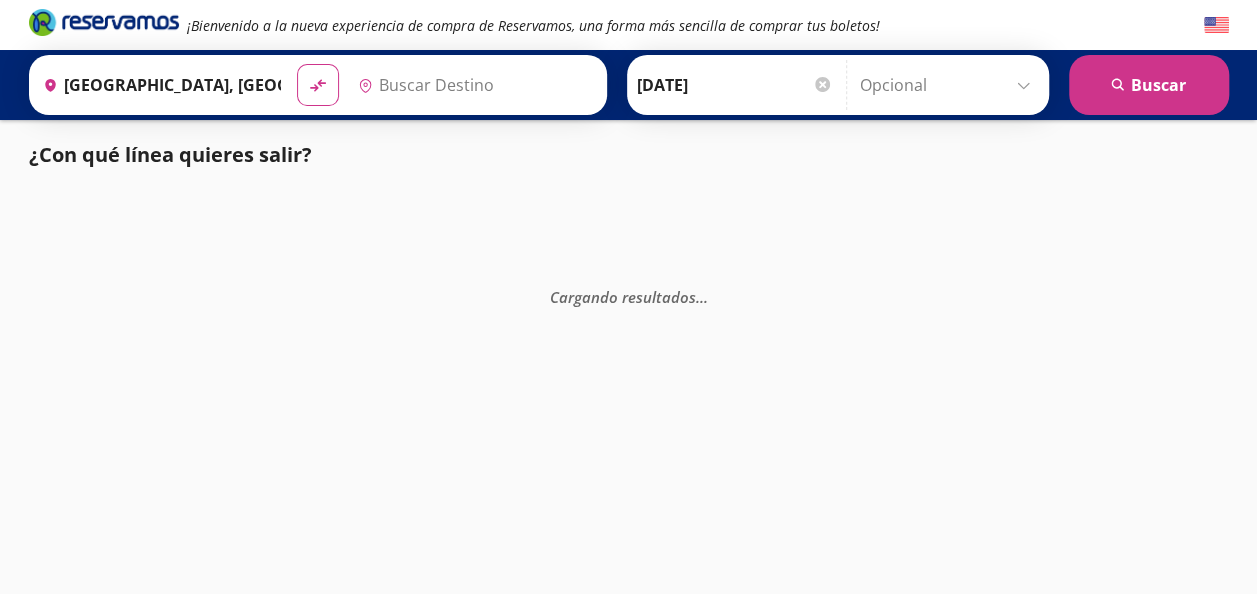 type on "Acambaro, [GEOGRAPHIC_DATA]" 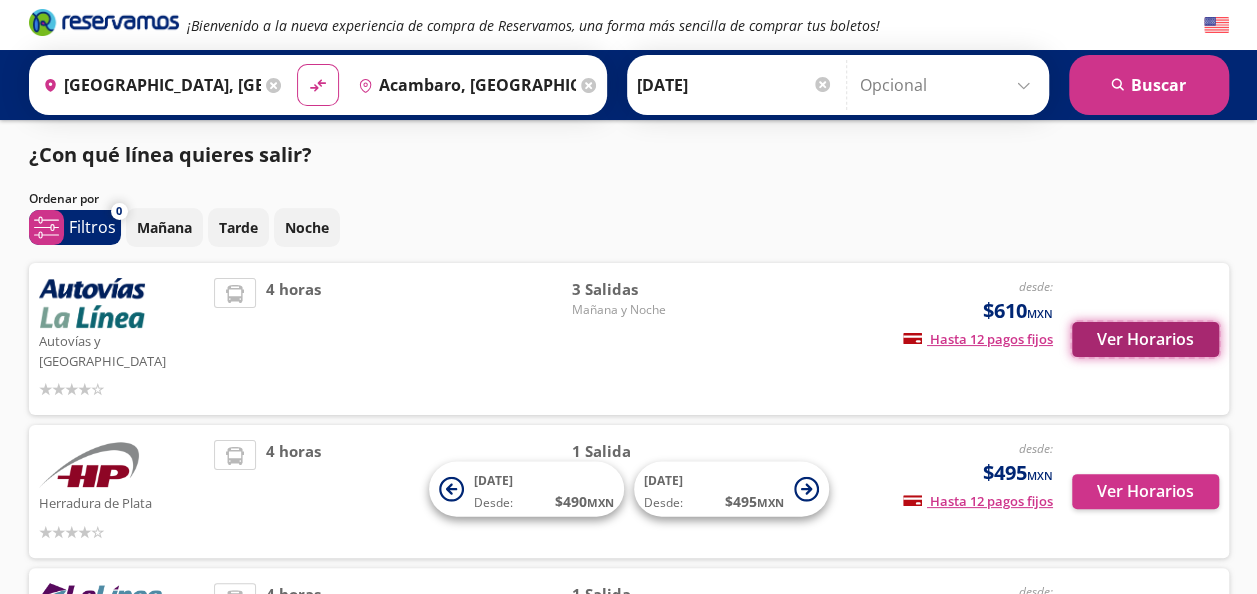 click on "Ver Horarios" at bounding box center (1145, 339) 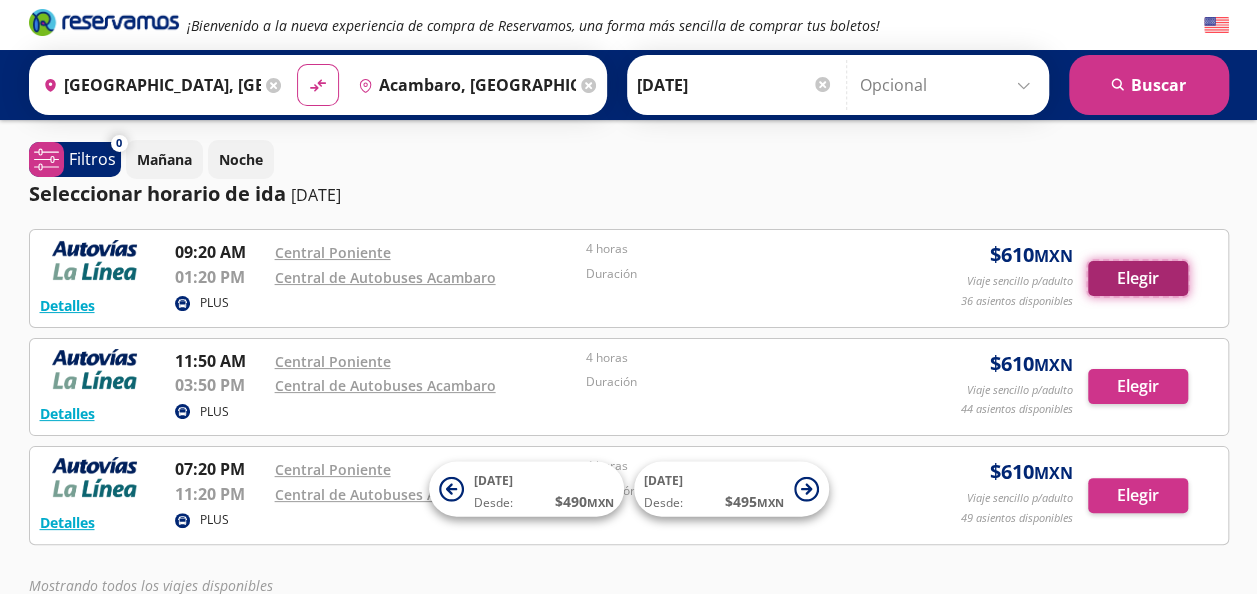 click on "Elegir" at bounding box center (1138, 278) 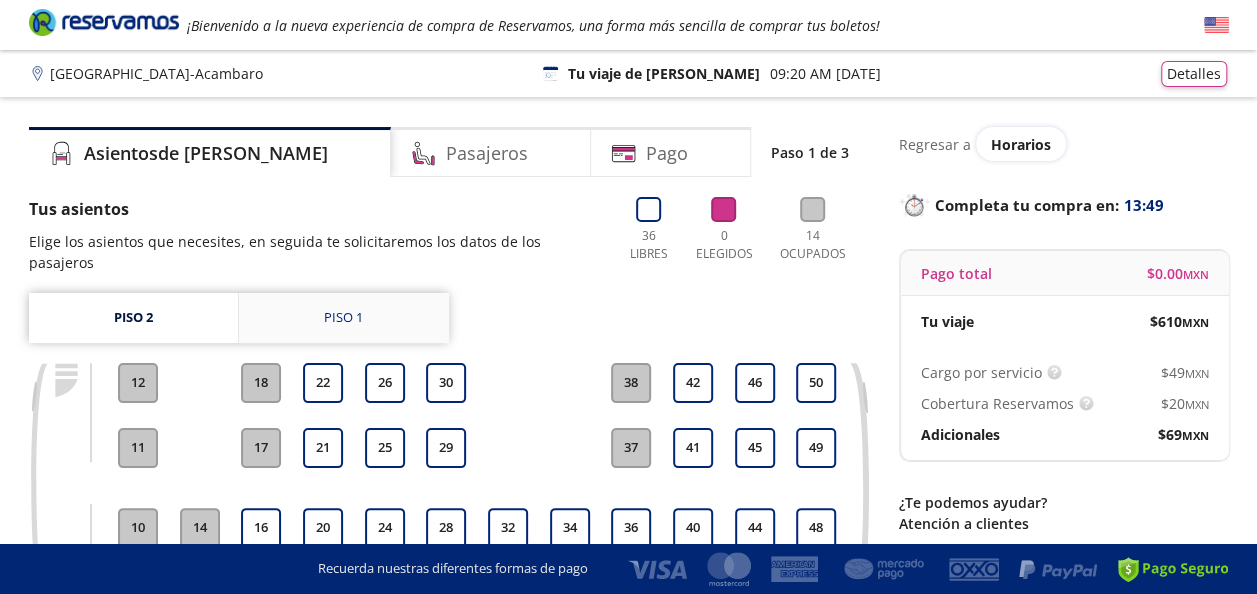 click on "Piso 1" at bounding box center [344, 318] 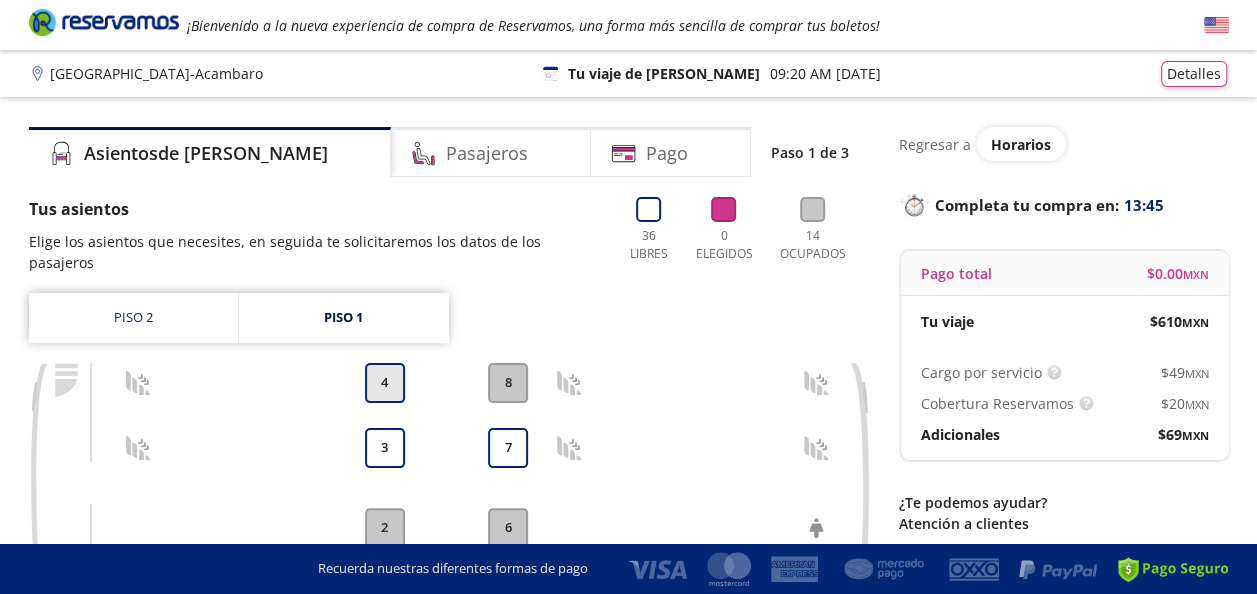 click on "4" at bounding box center (385, 383) 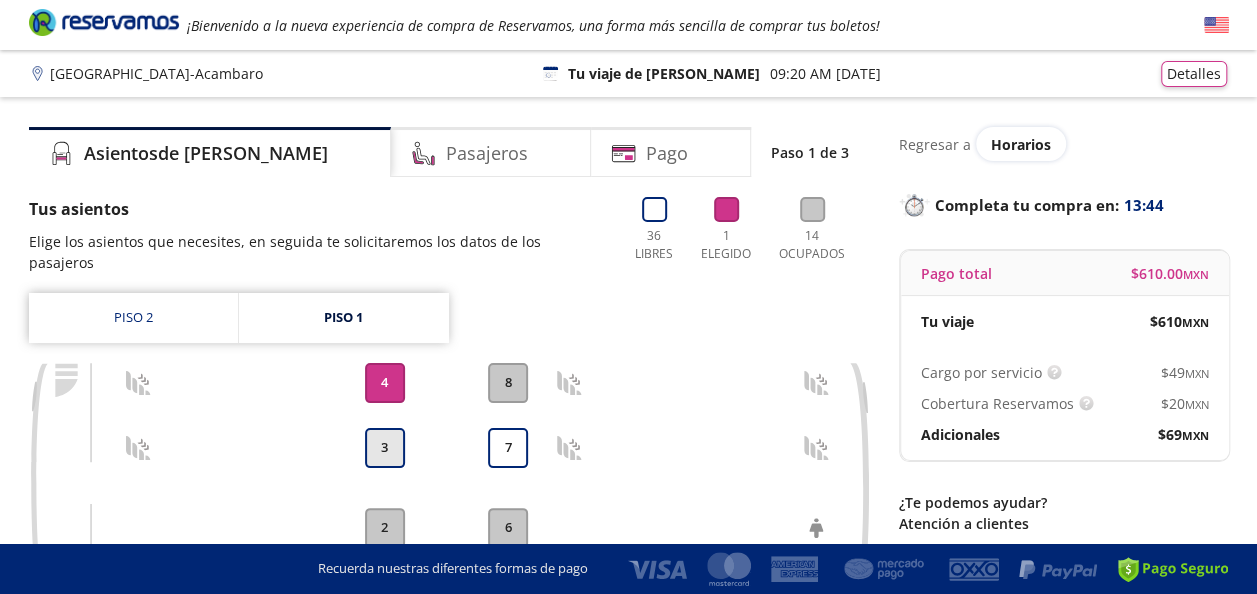 click on "3" at bounding box center (385, 448) 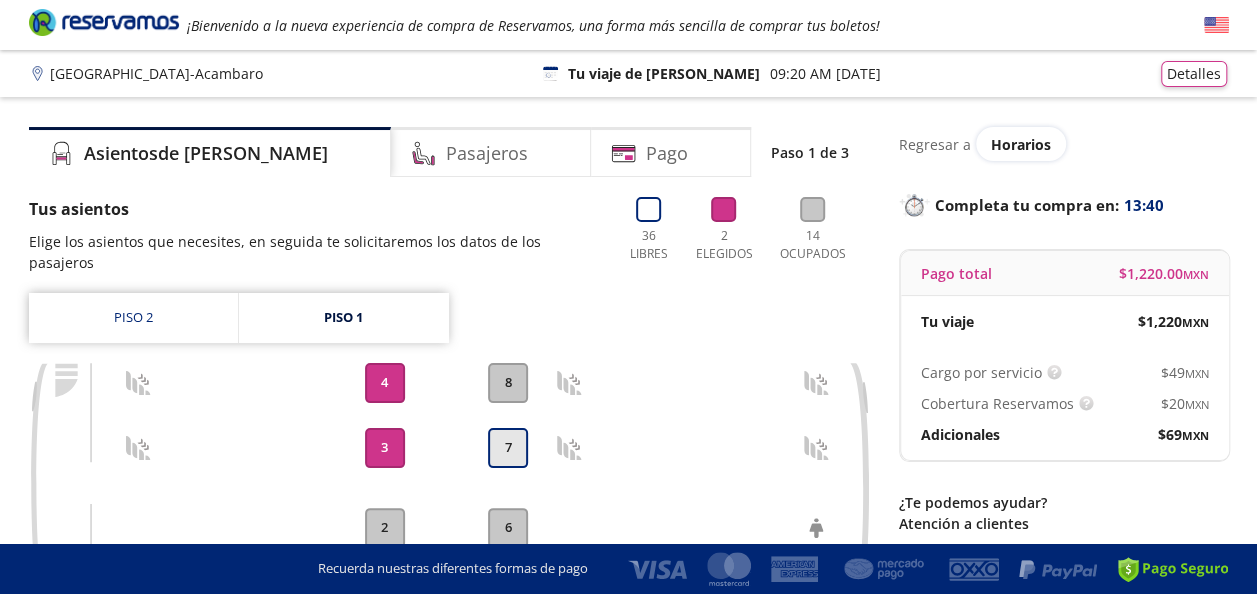 click on "7" at bounding box center (508, 448) 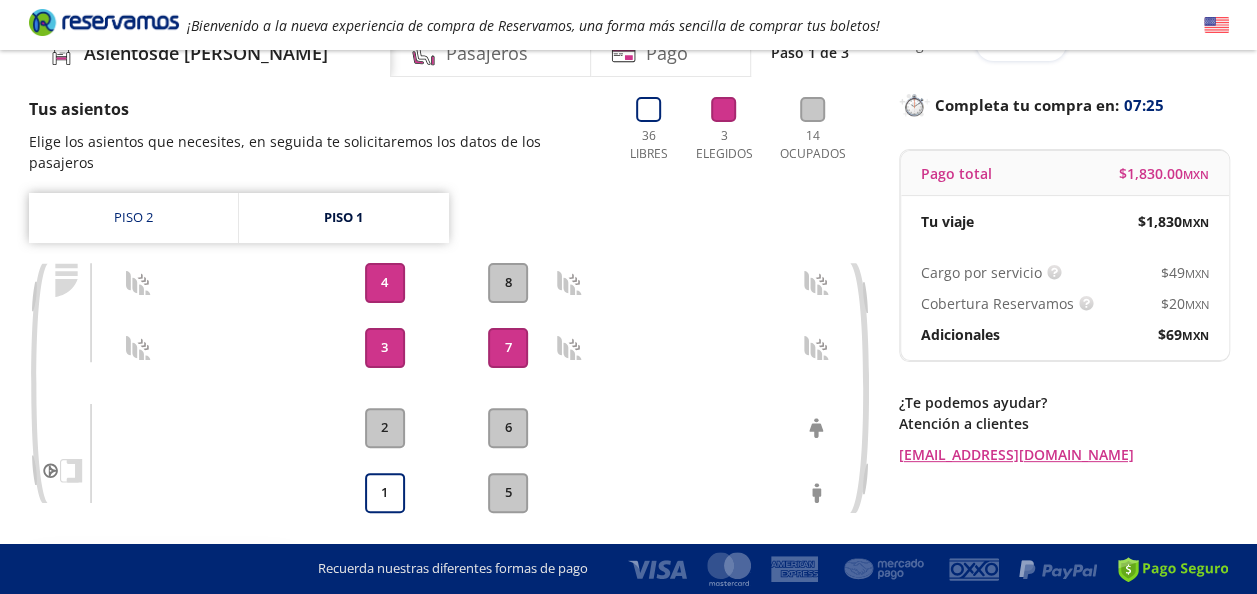scroll, scrollTop: 0, scrollLeft: 0, axis: both 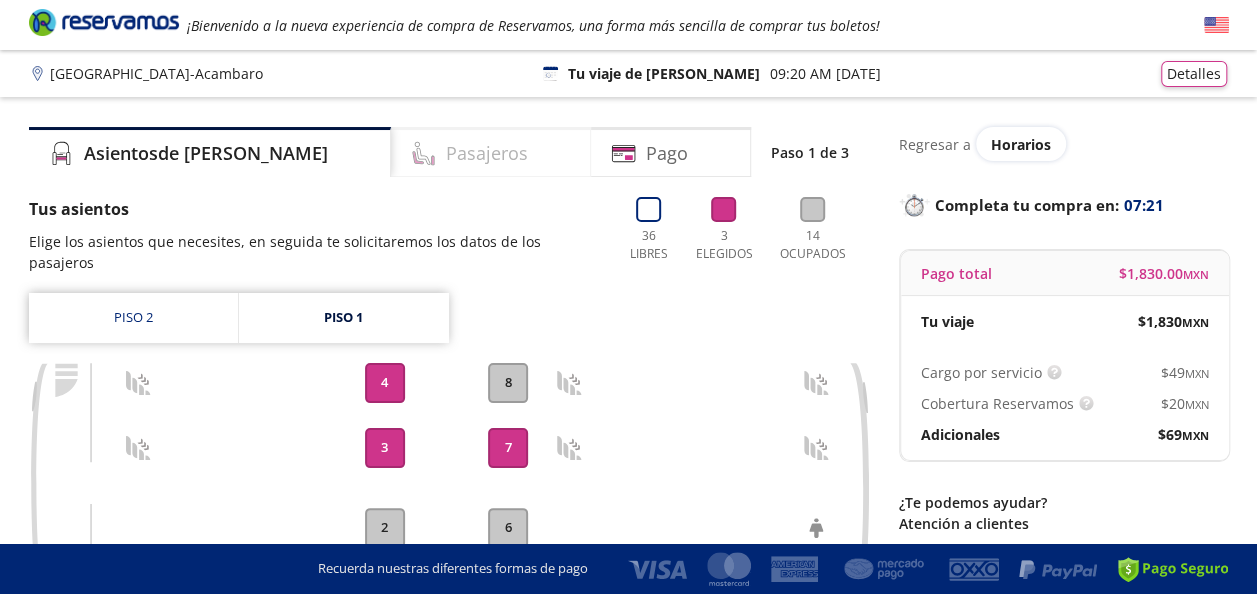 click on "Pasajeros" at bounding box center (491, 152) 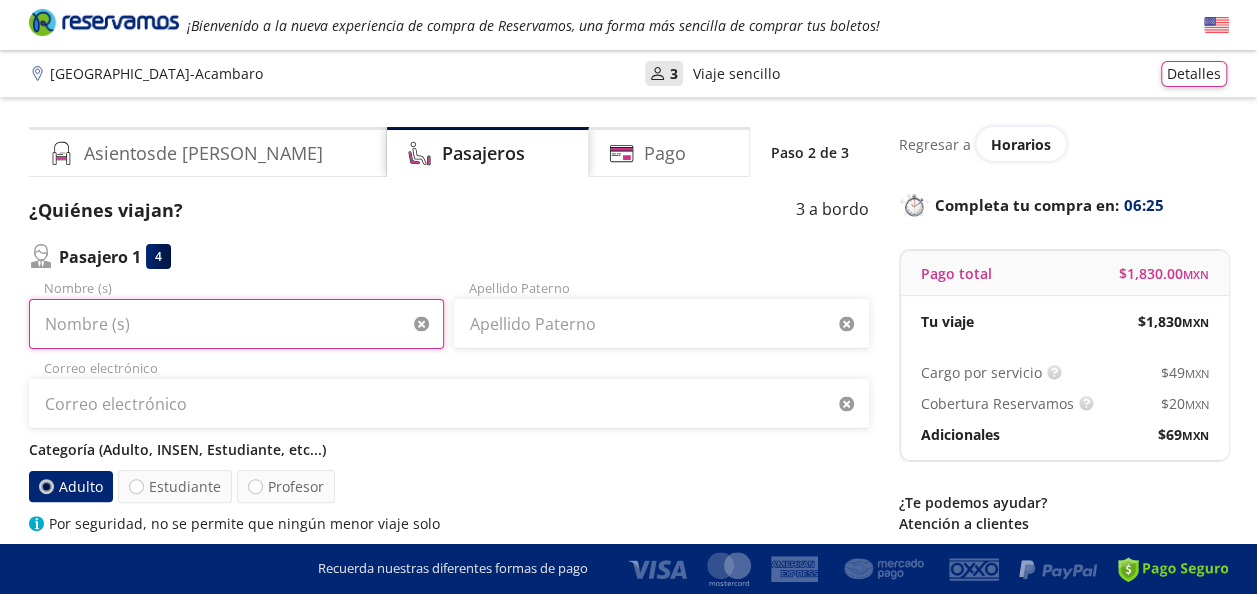 click on "Nombre (s)" at bounding box center [236, 324] 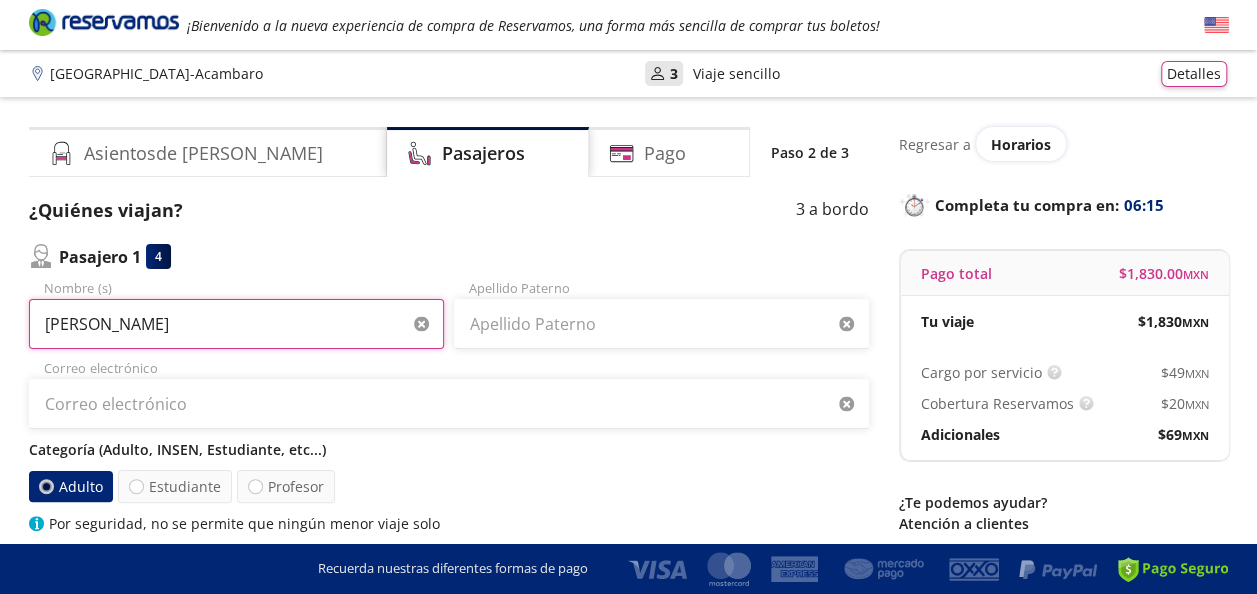type on "[PERSON_NAME]" 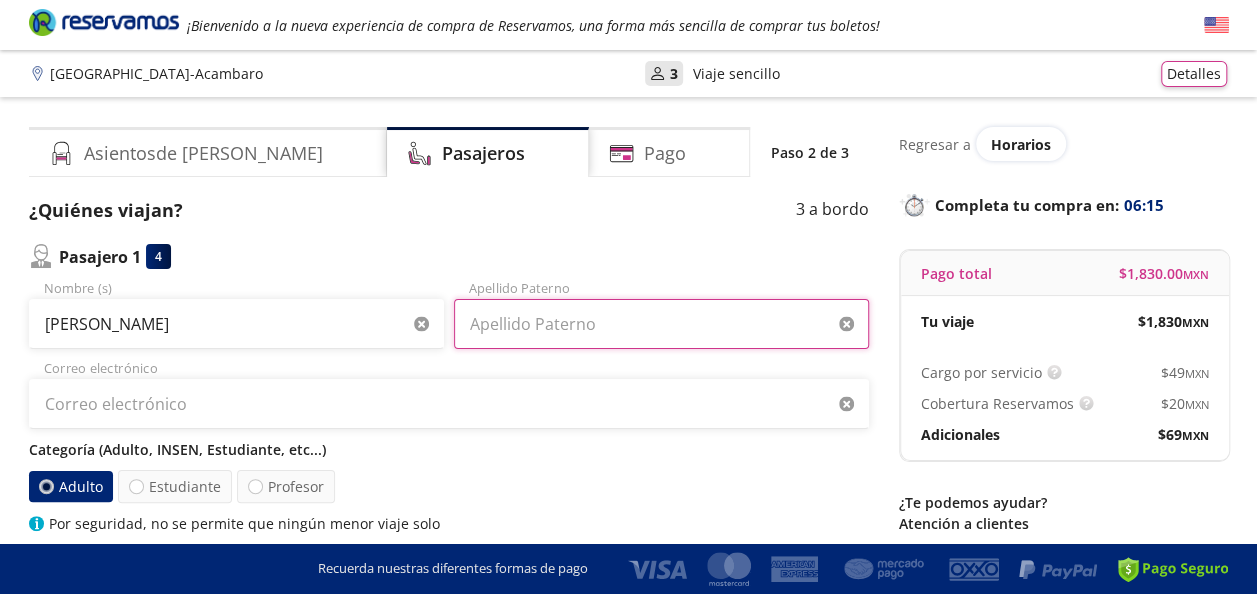 click on "Apellido Paterno" at bounding box center [661, 324] 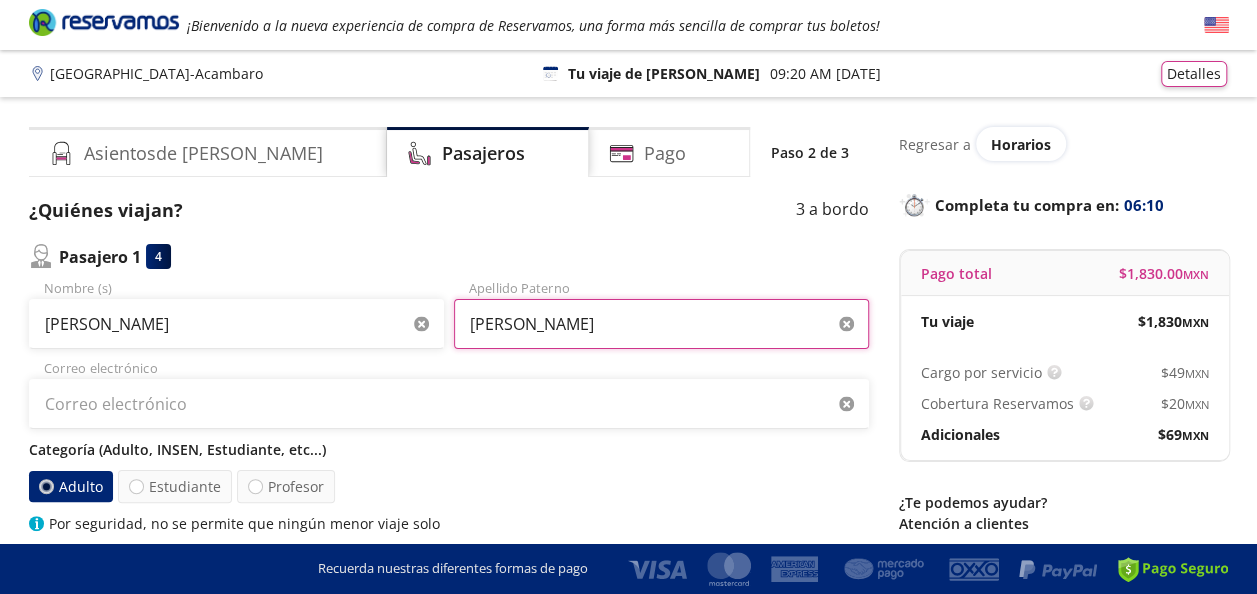 type on "[PERSON_NAME]" 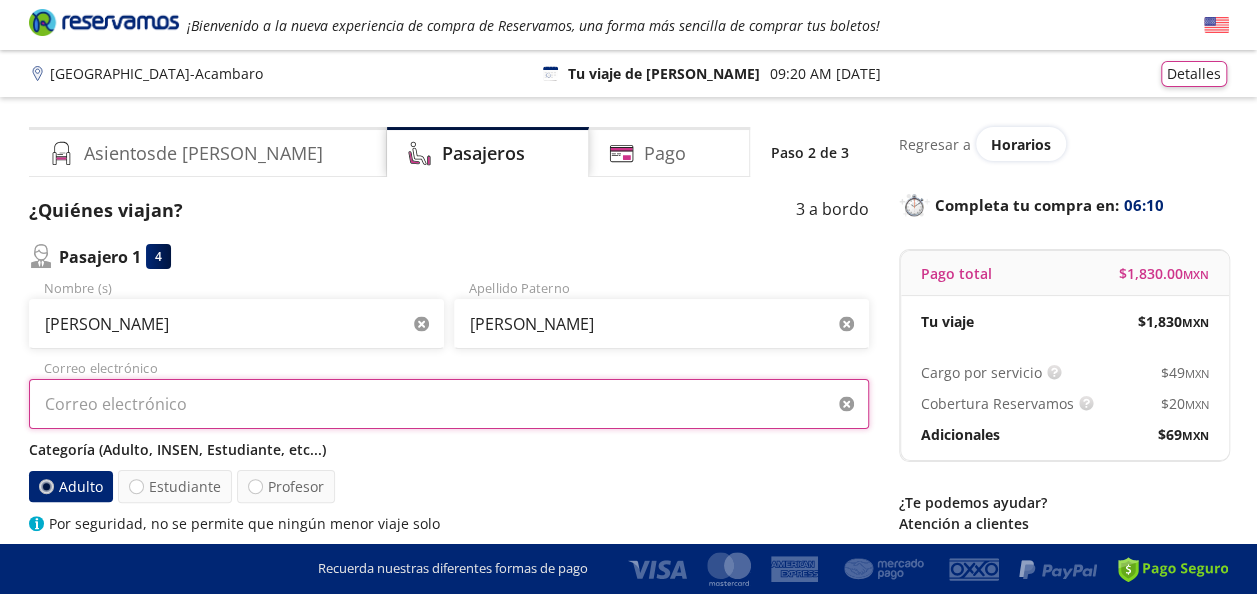 click on "Correo electrónico" at bounding box center [449, 404] 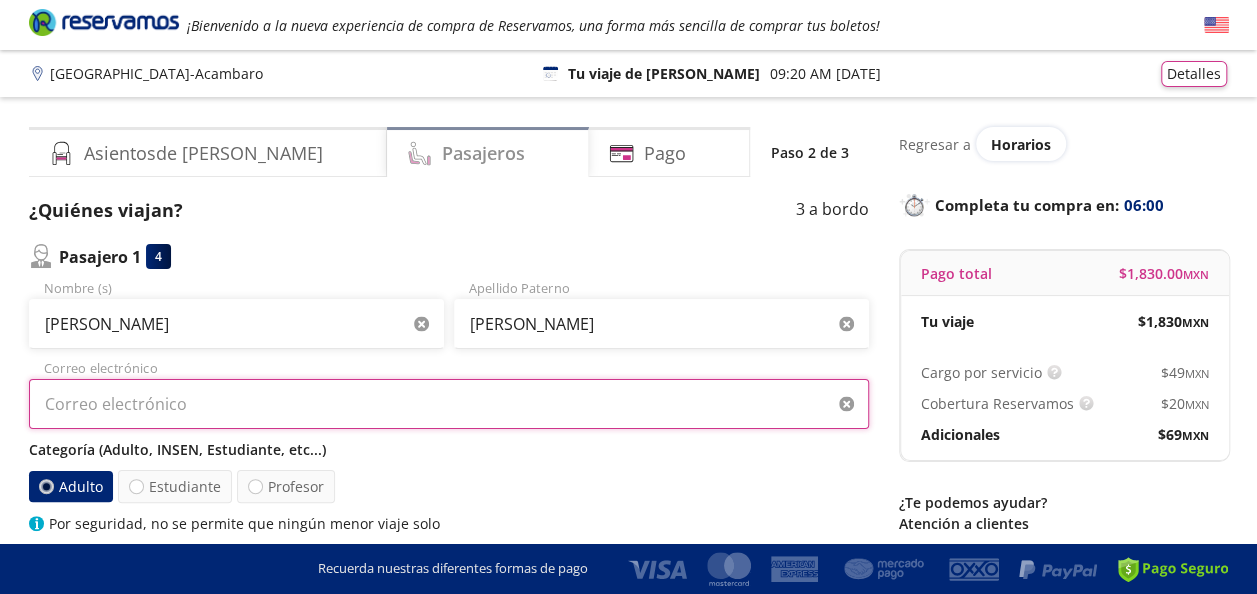 type on "[EMAIL_ADDRESS][DOMAIN_NAME]" 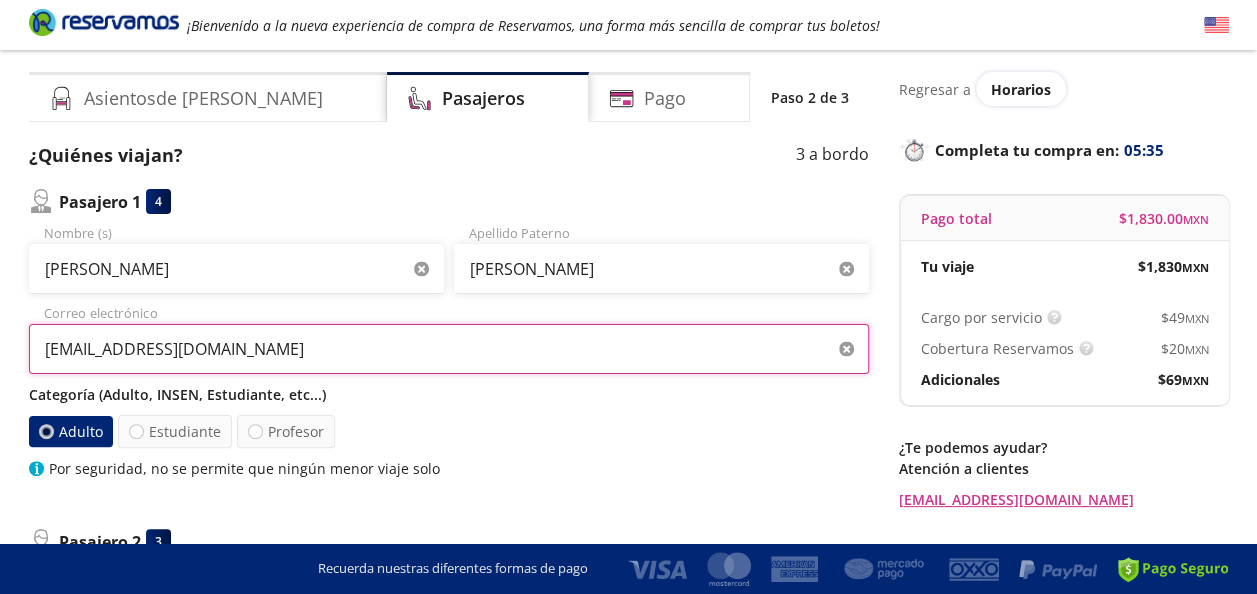scroll, scrollTop: 100, scrollLeft: 0, axis: vertical 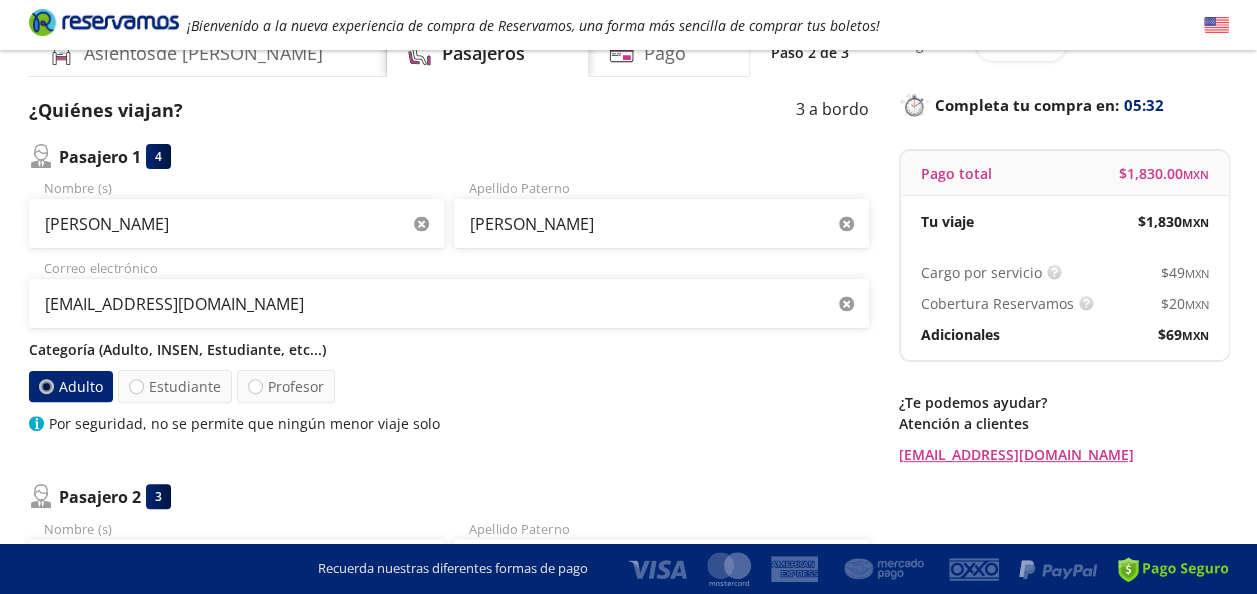click at bounding box center (46, 386) 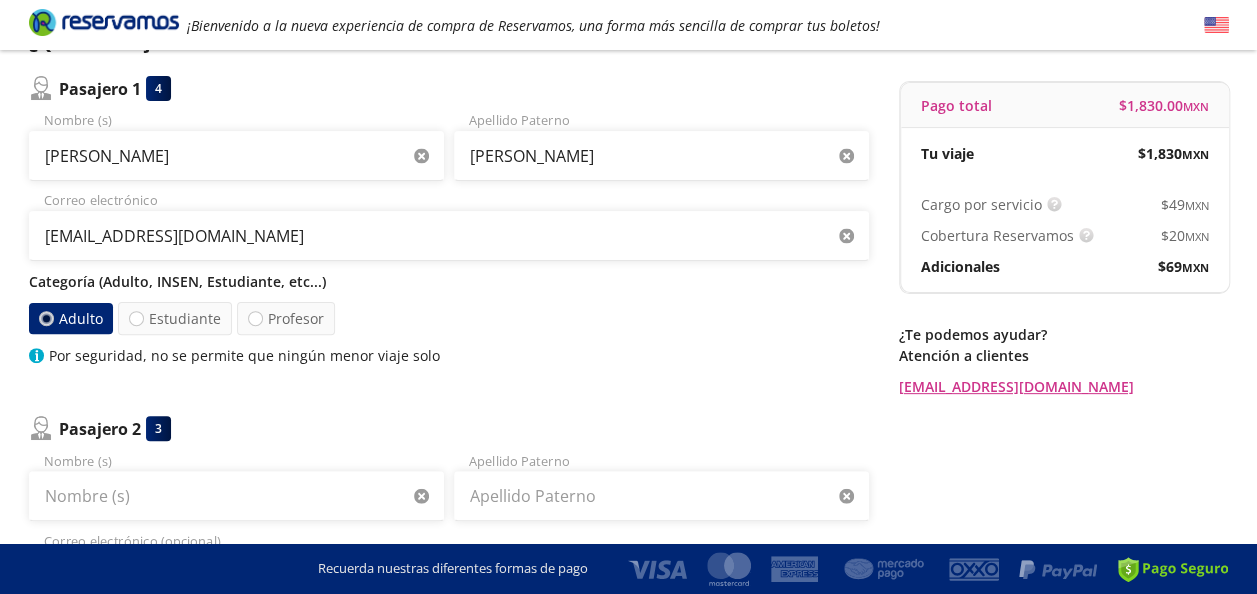 scroll, scrollTop: 200, scrollLeft: 0, axis: vertical 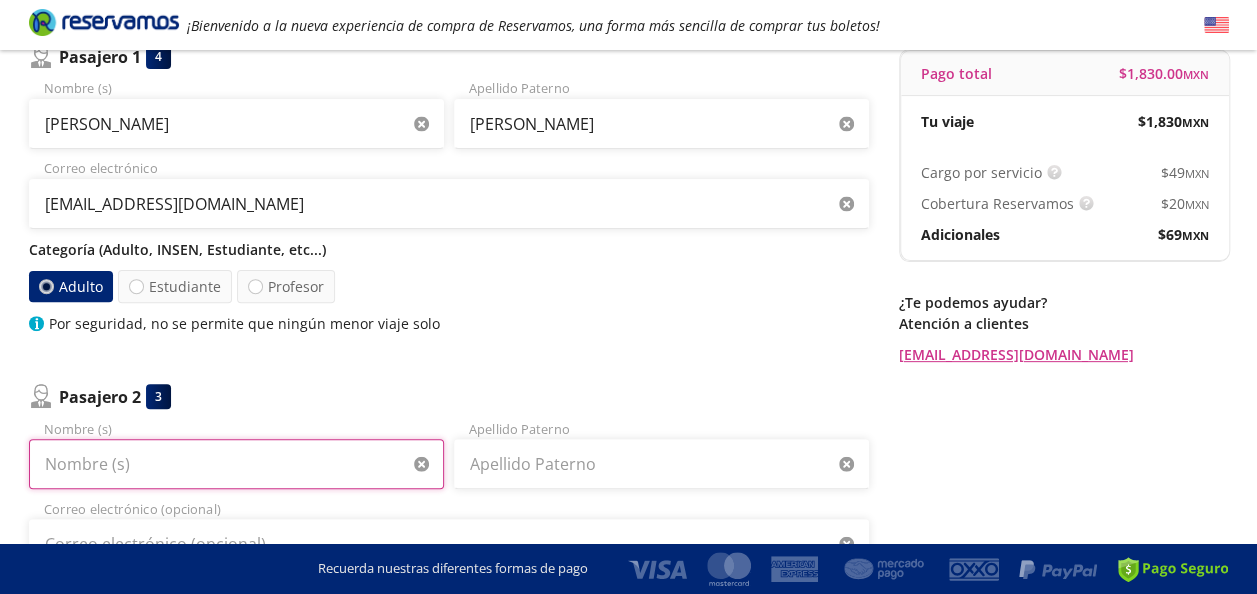 click on "Nombre (s)" at bounding box center (236, 464) 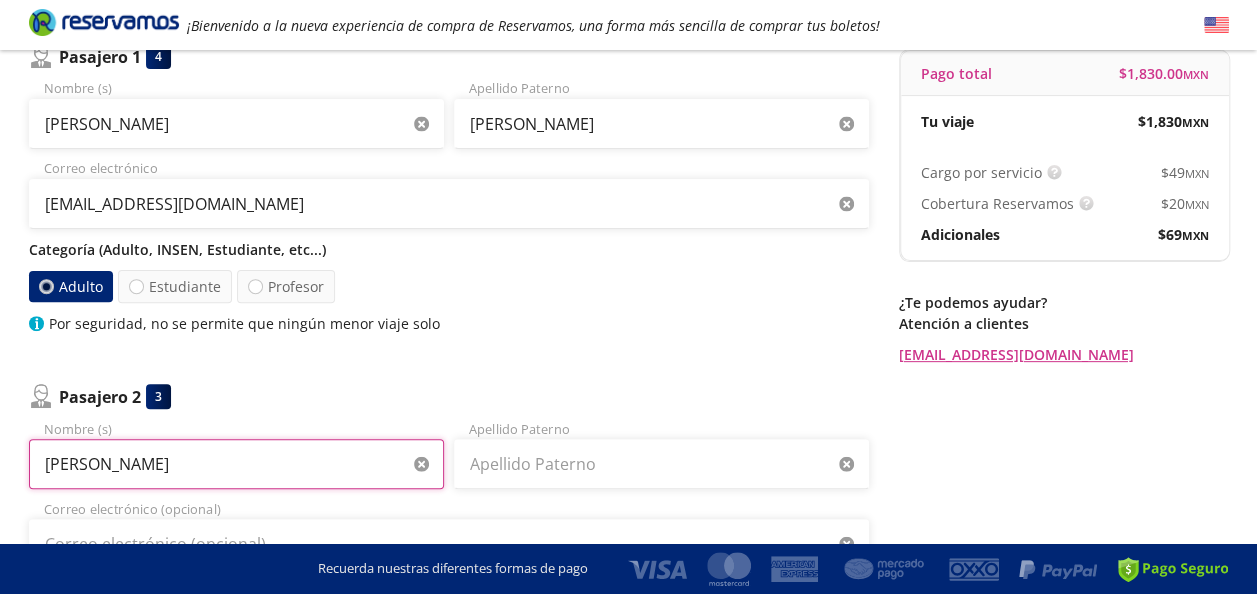 type on "[PERSON_NAME]" 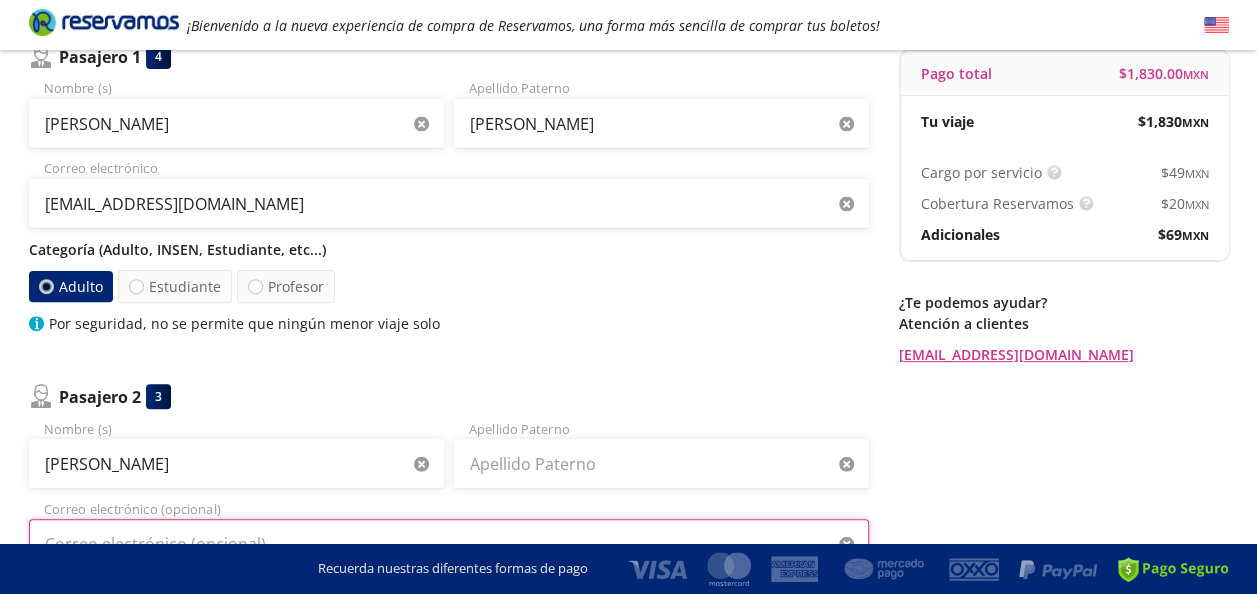 type on "[EMAIL_ADDRESS][DOMAIN_NAME]" 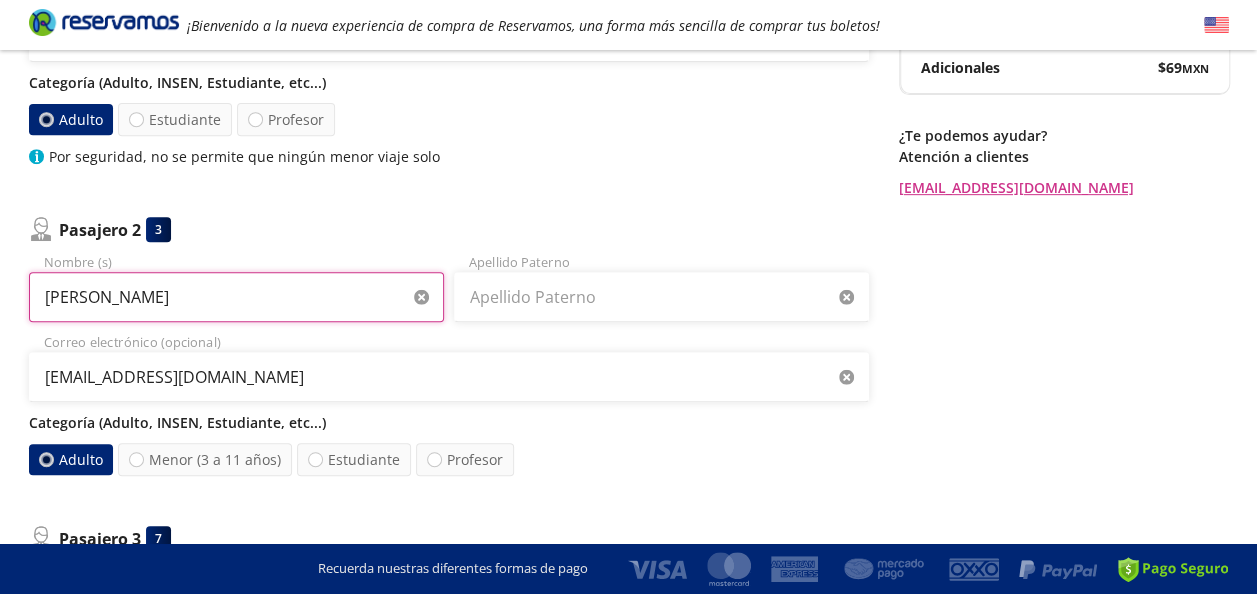 scroll, scrollTop: 400, scrollLeft: 0, axis: vertical 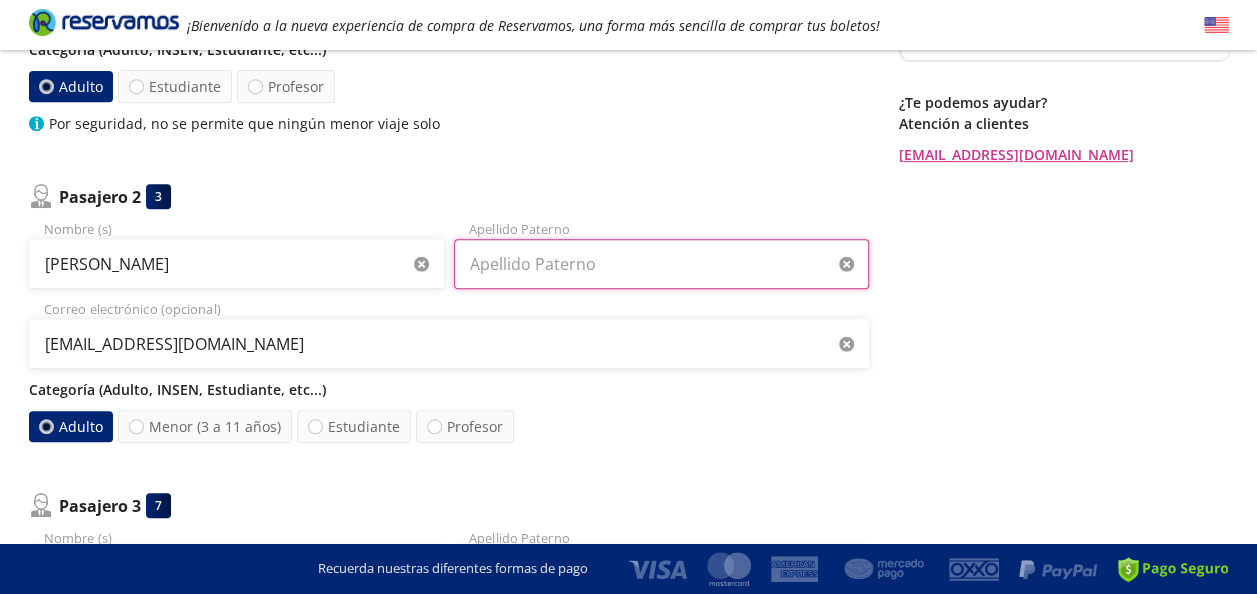 click on "Apellido Paterno" at bounding box center (661, 264) 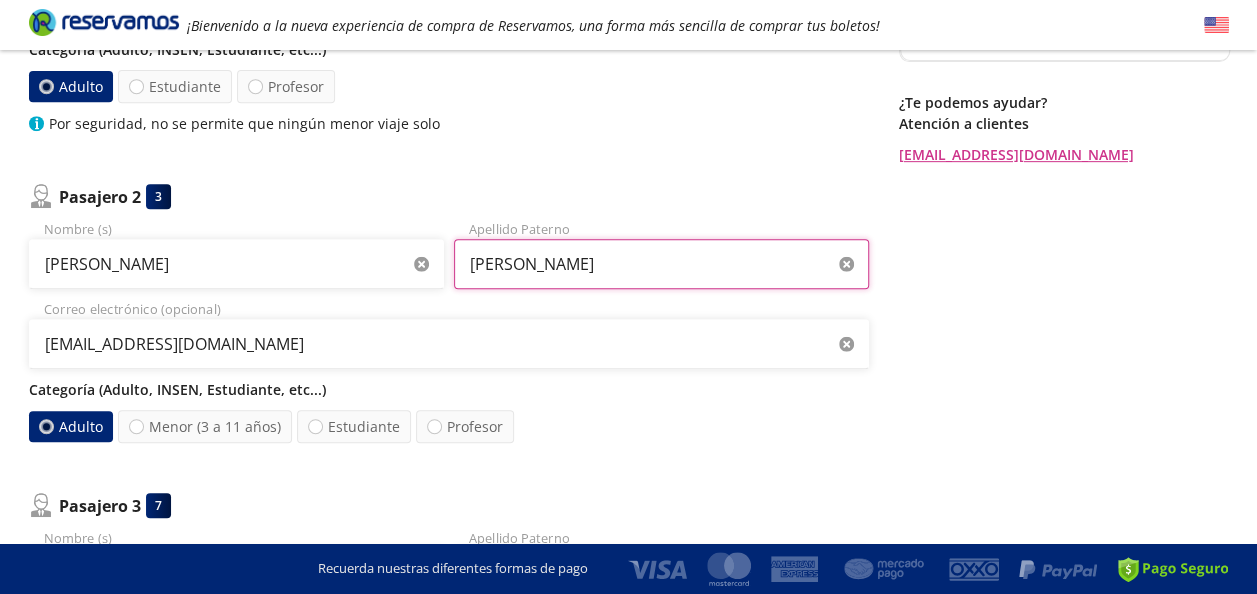 type on "[PERSON_NAME]" 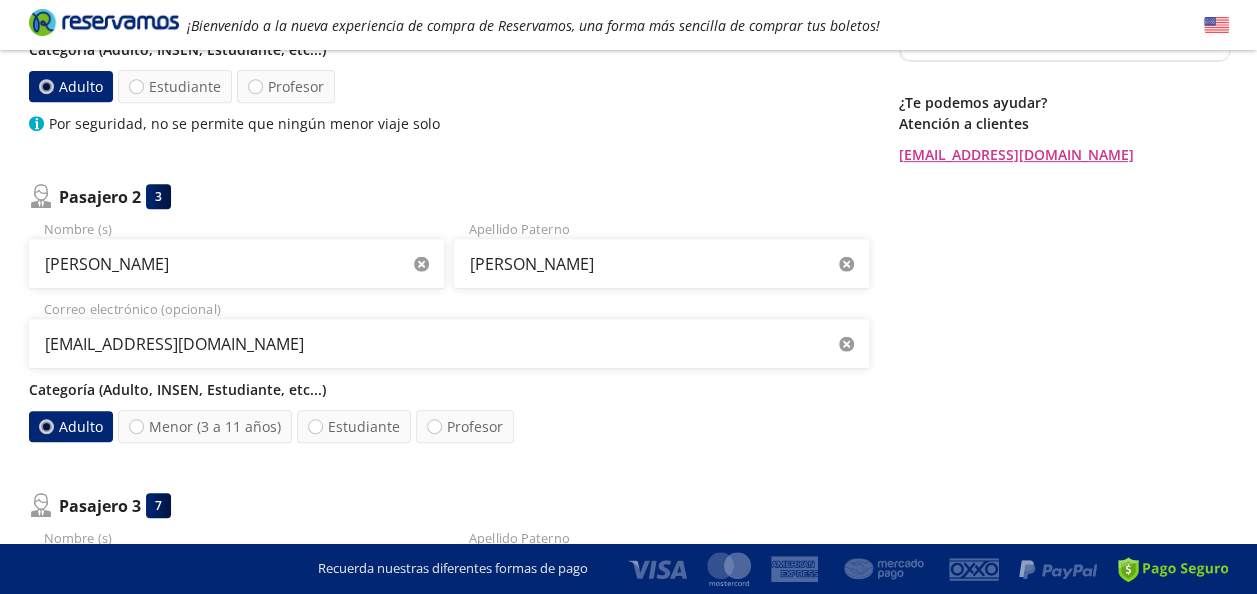 click on "Adulto" at bounding box center [71, 426] 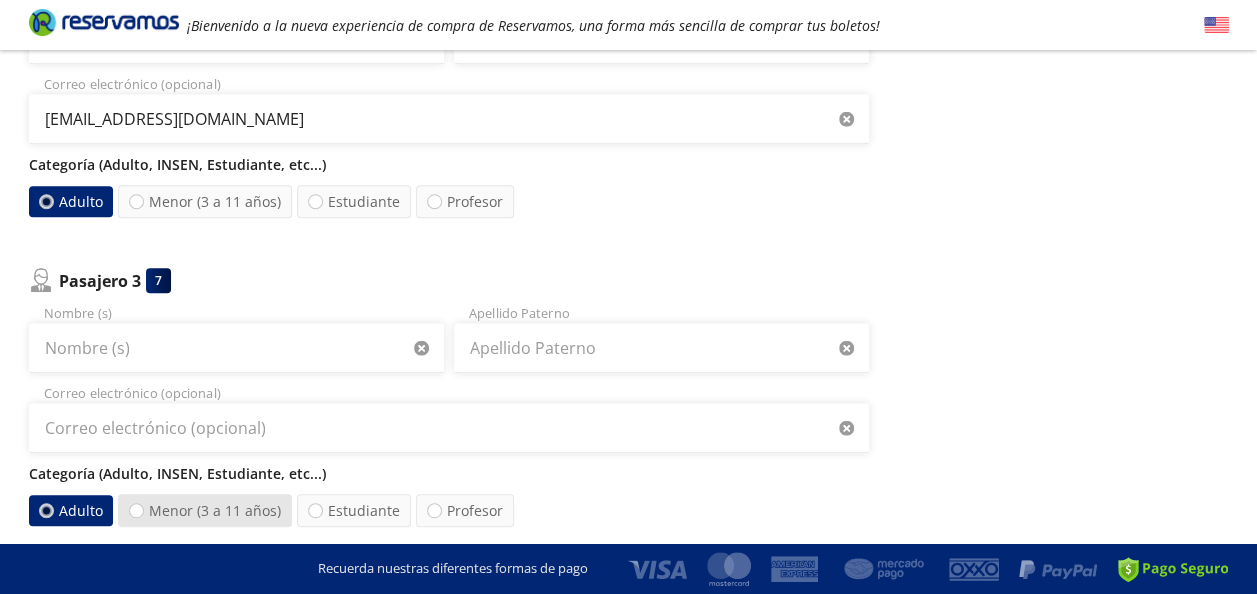 scroll, scrollTop: 700, scrollLeft: 0, axis: vertical 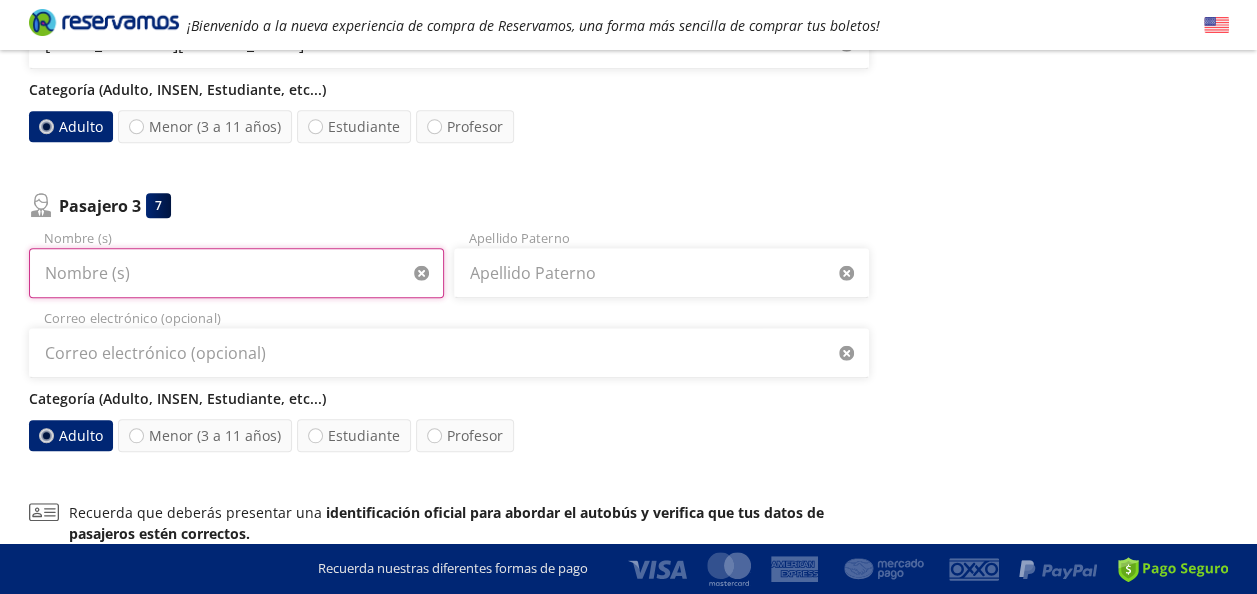 click on "Nombre (s)" at bounding box center (236, 273) 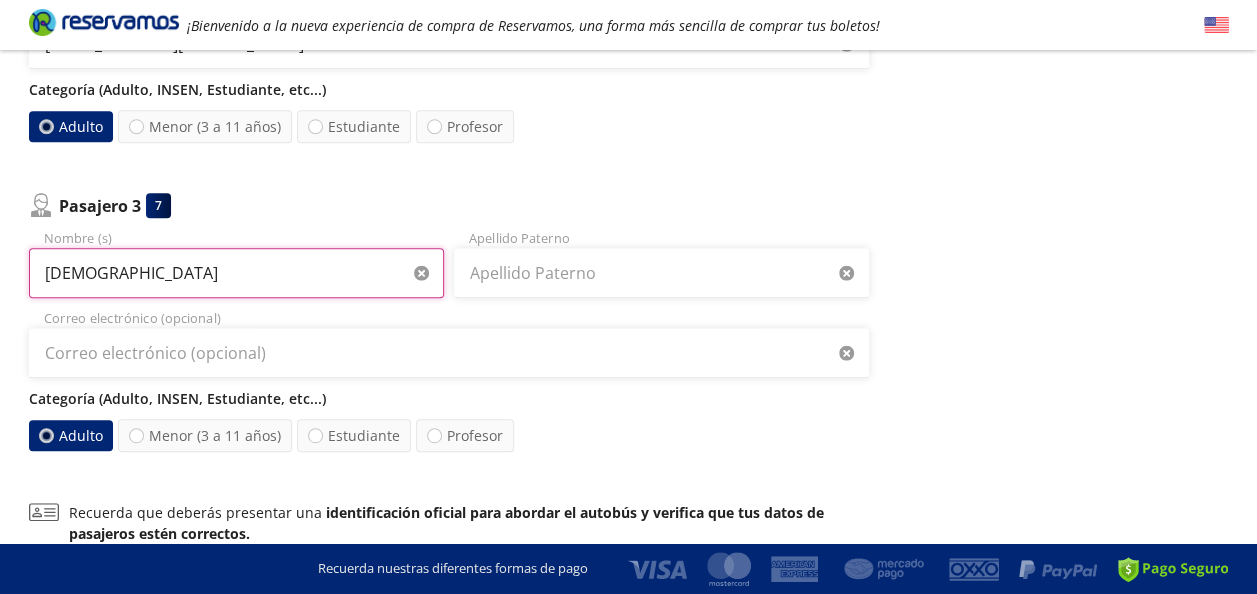type on "[PERSON_NAME]" 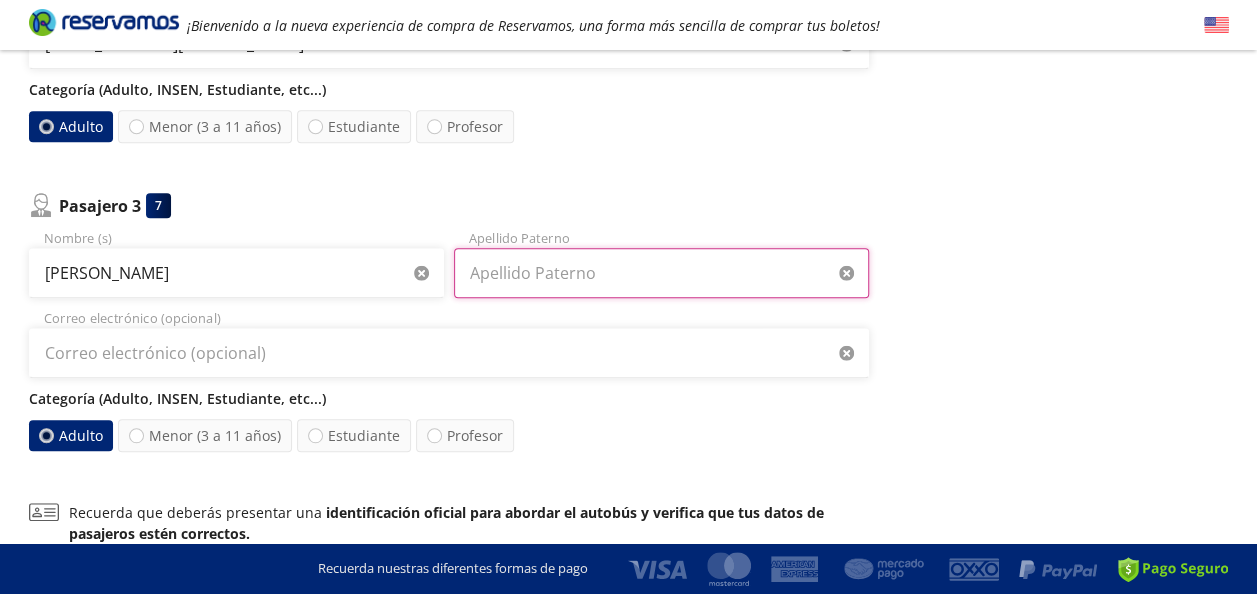 type on "[PERSON_NAME]" 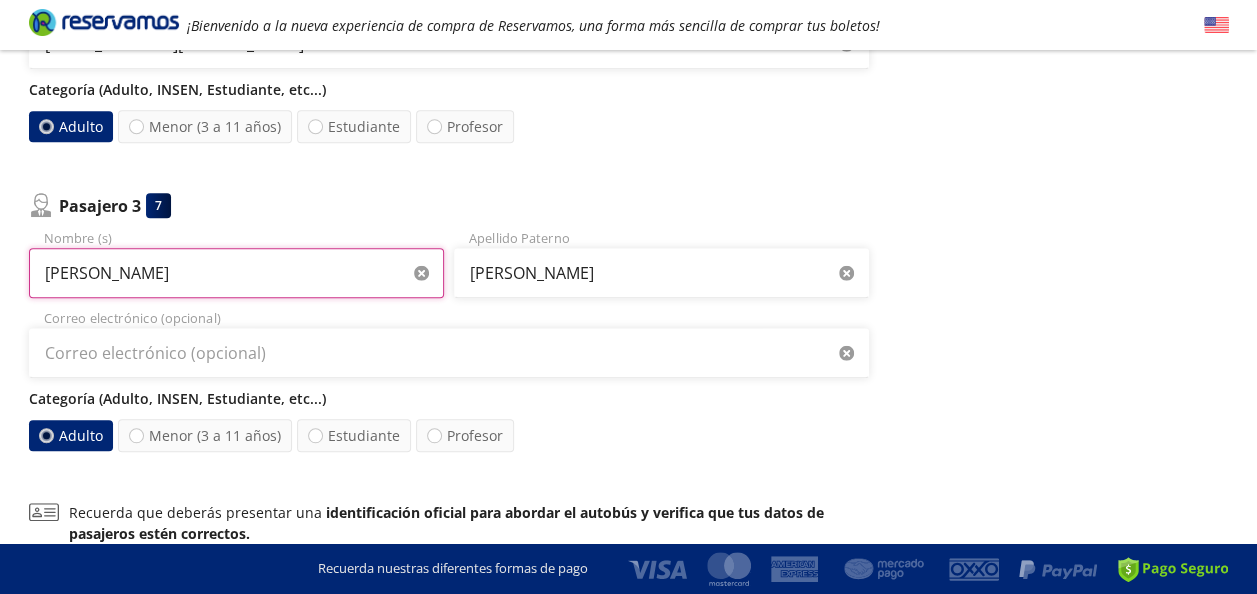 type on "[PERSON_NAME]" 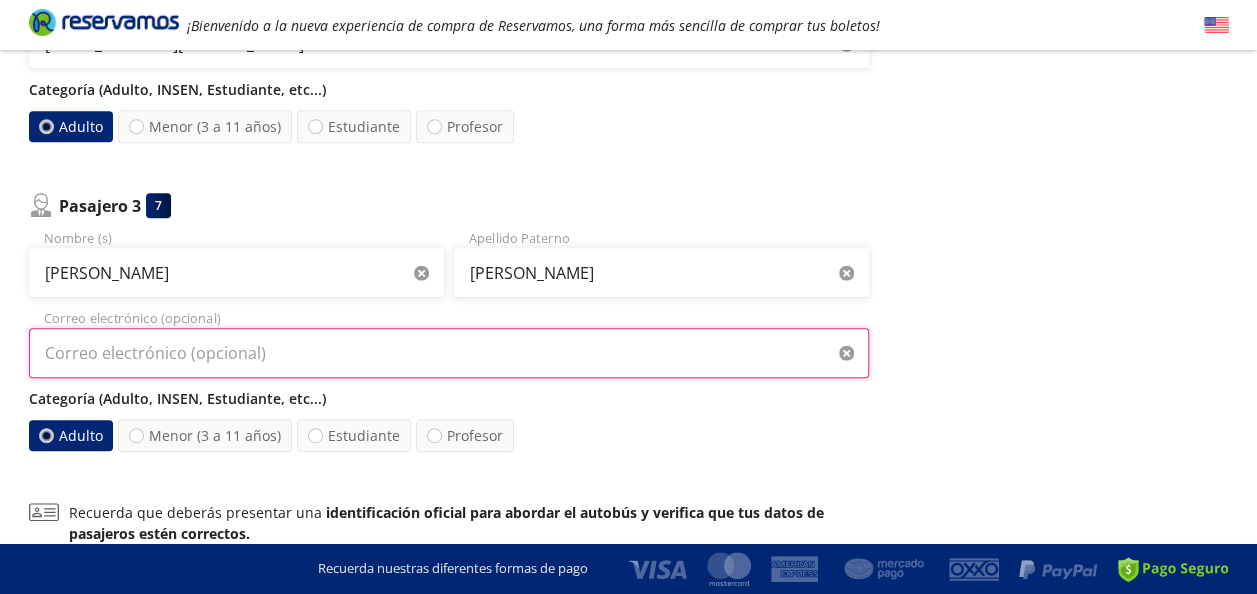 click on "Correo electrónico (opcional)" at bounding box center [449, 353] 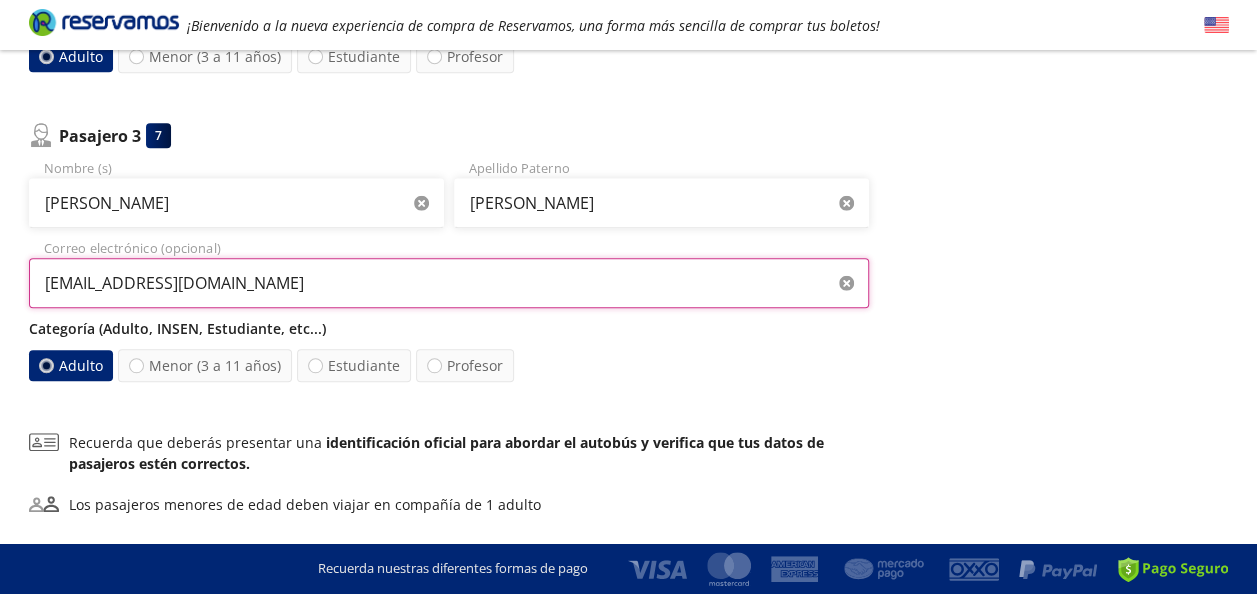 scroll, scrollTop: 800, scrollLeft: 0, axis: vertical 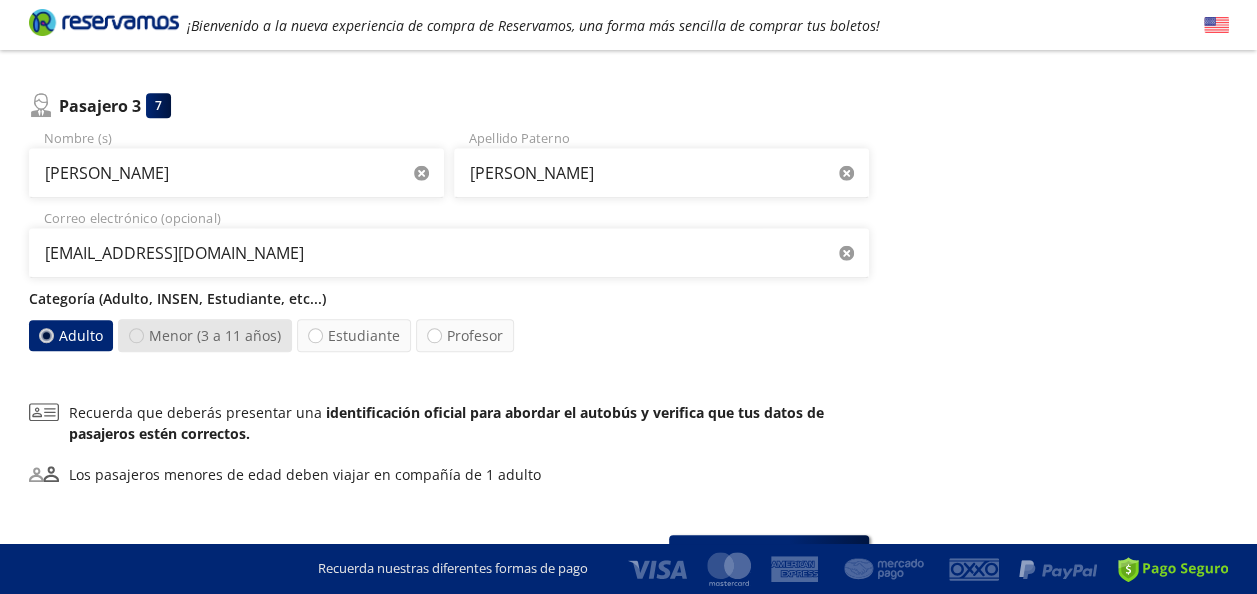 click at bounding box center [136, 335] 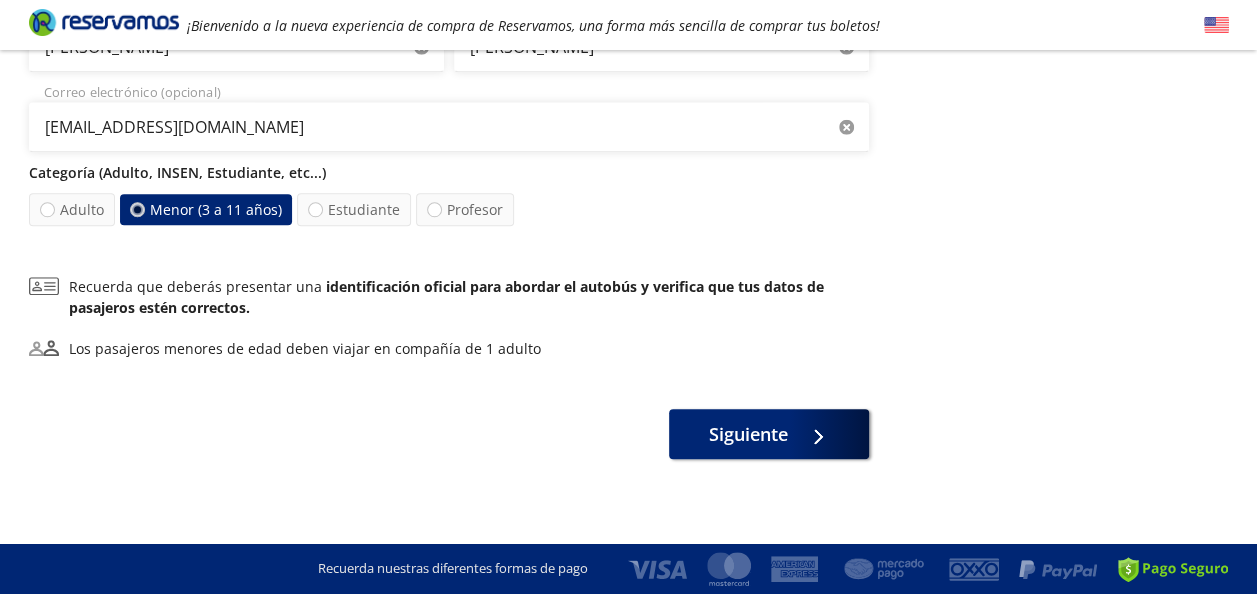 scroll, scrollTop: 930, scrollLeft: 0, axis: vertical 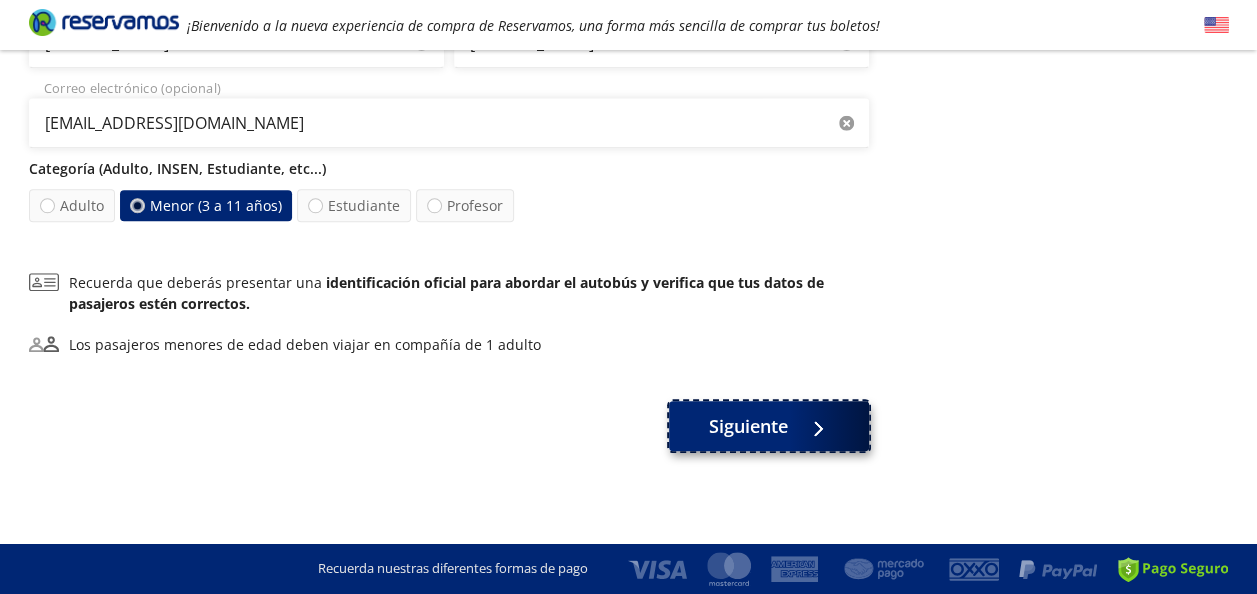 click on "Siguiente" at bounding box center (748, 426) 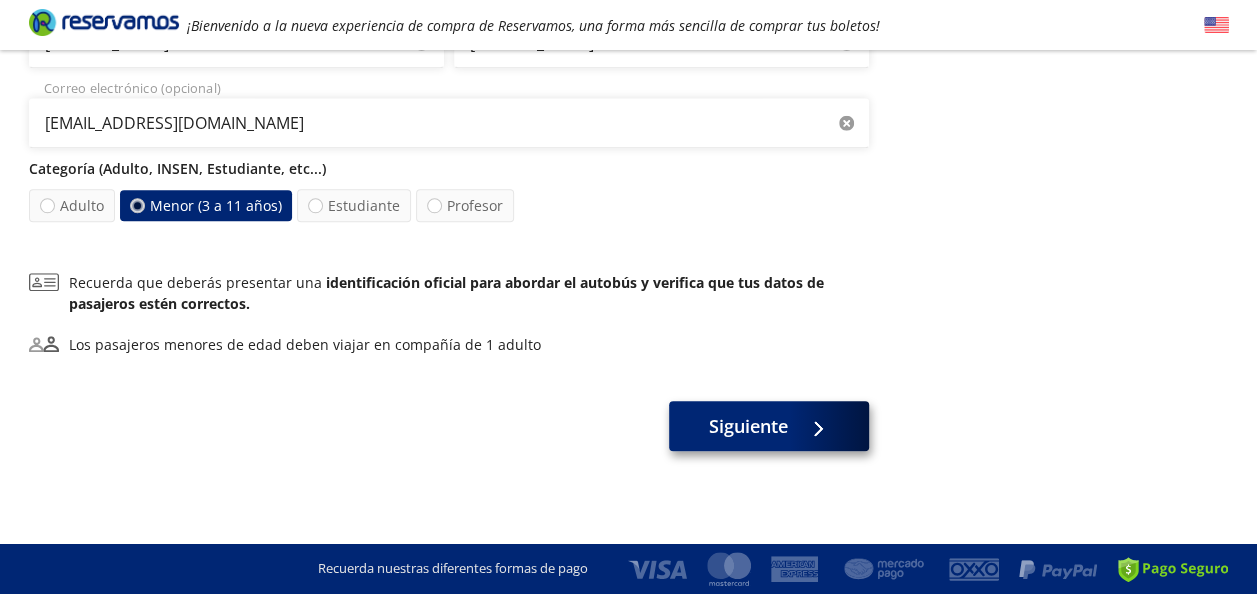scroll, scrollTop: 0, scrollLeft: 0, axis: both 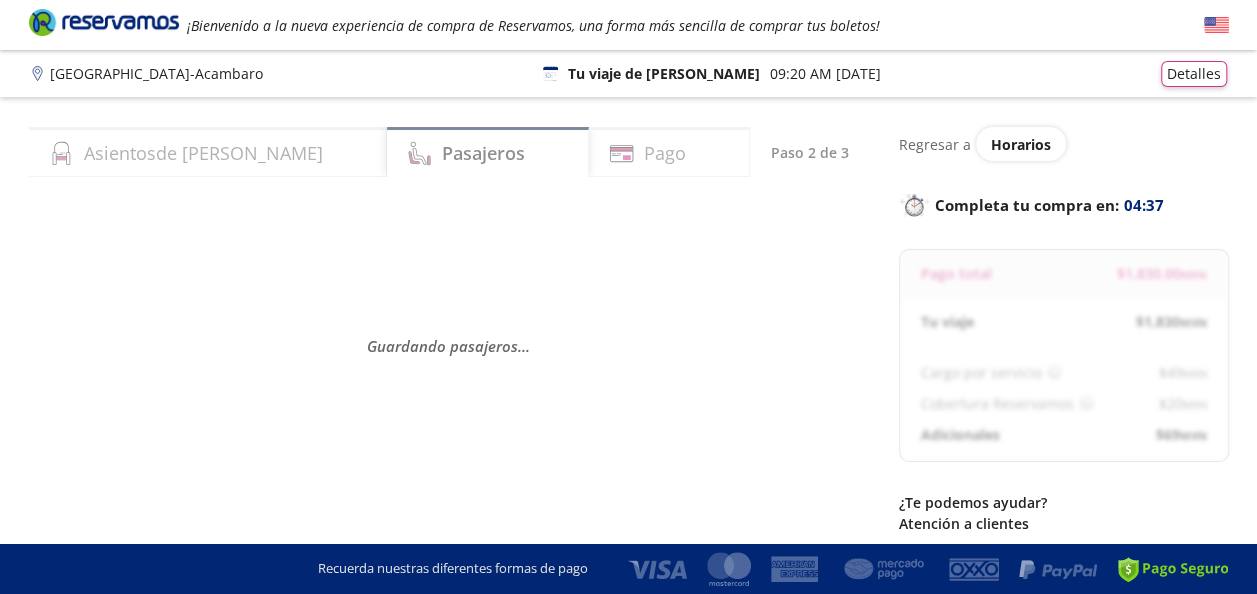 select on "MX" 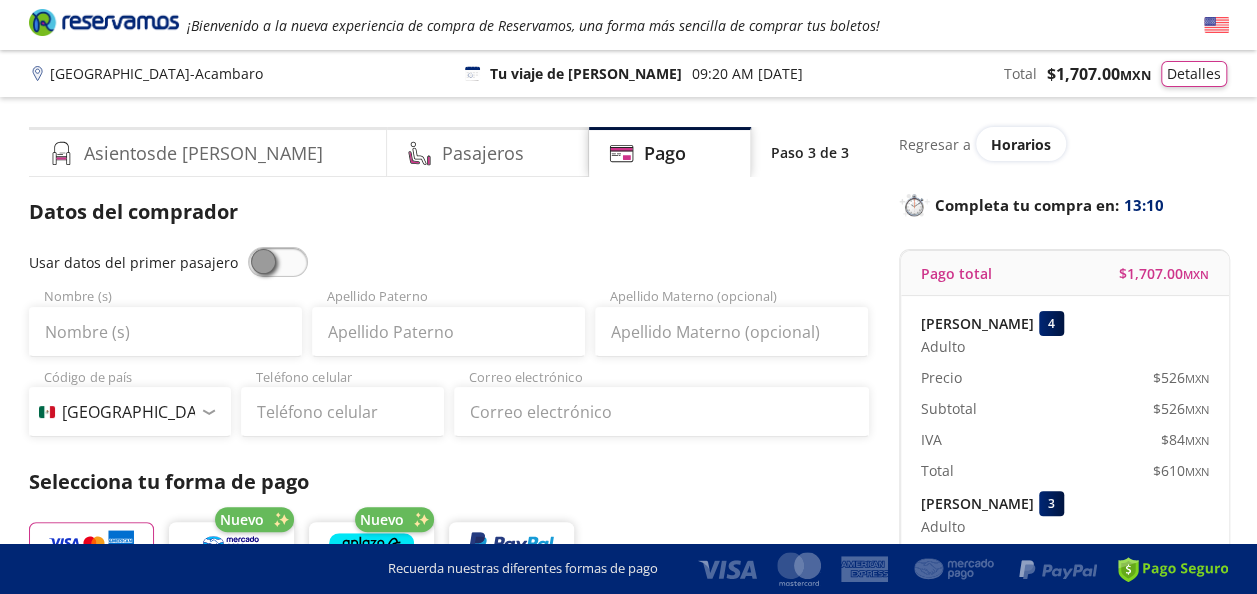click at bounding box center (278, 262) 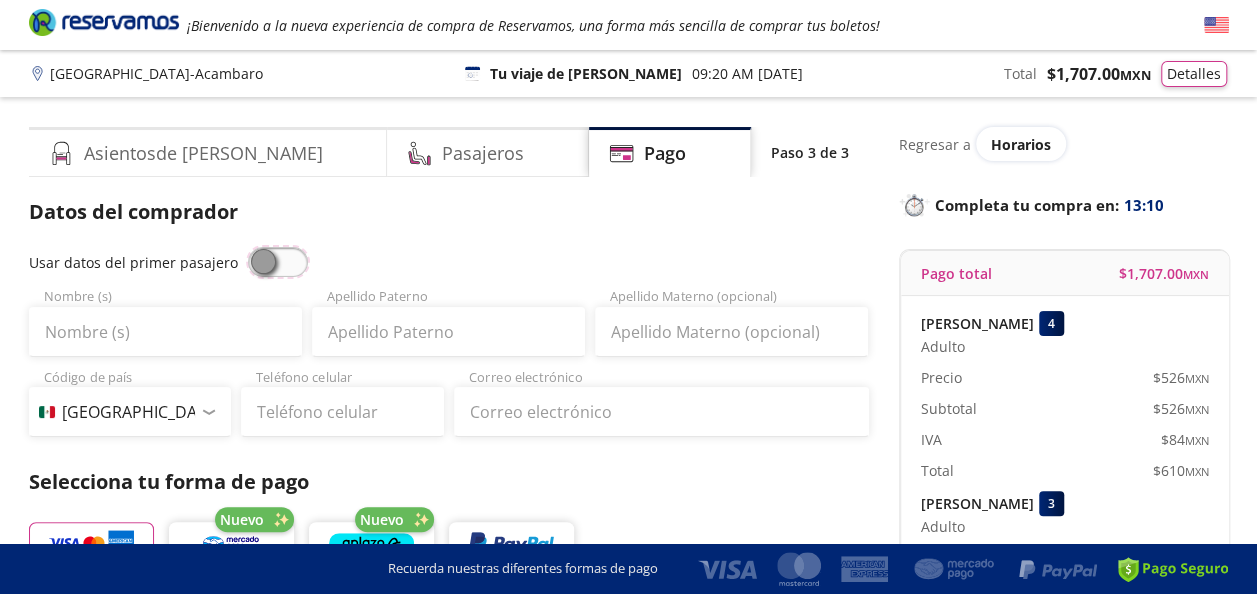 click at bounding box center [248, 247] 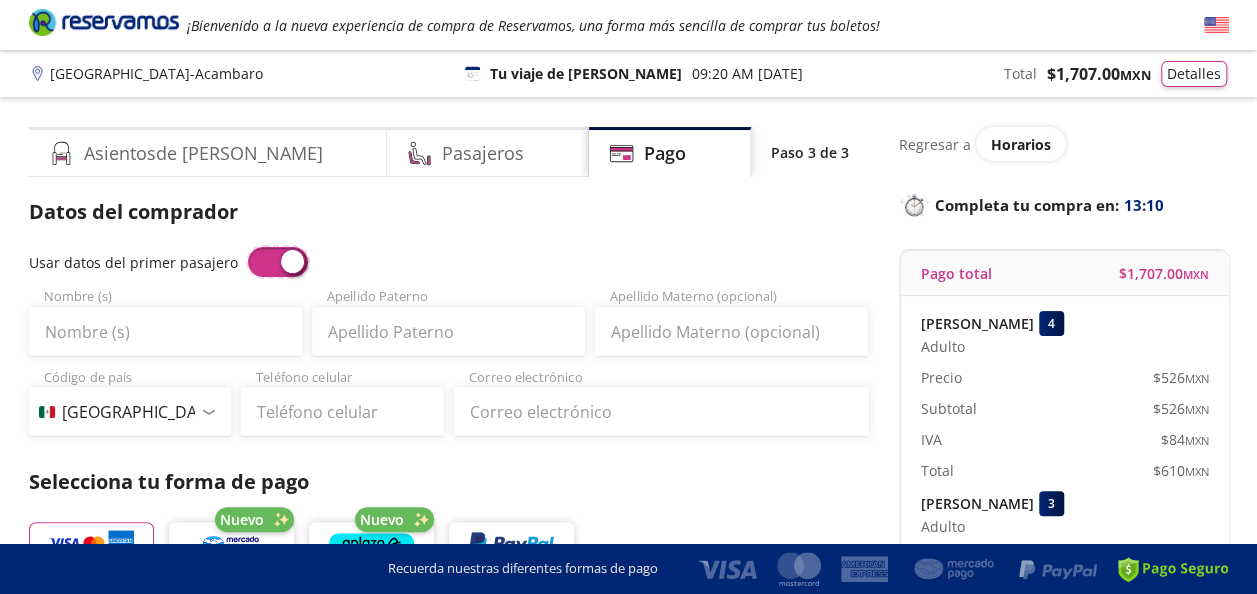 type on "[PERSON_NAME]" 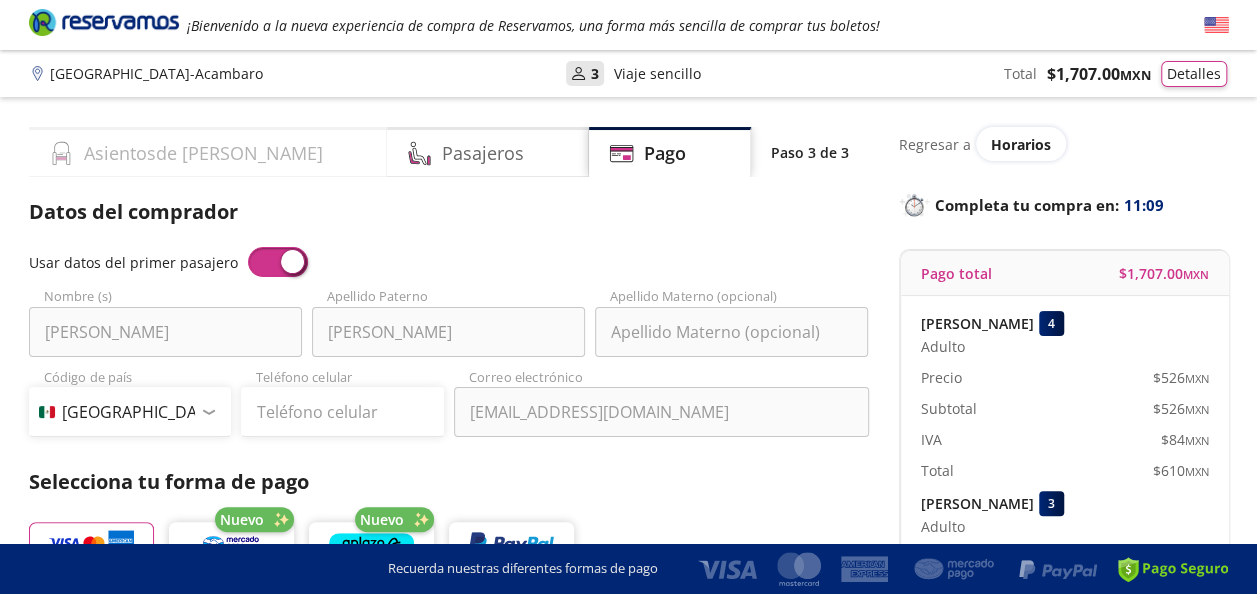 click on "Asientos  de [PERSON_NAME]" at bounding box center [203, 153] 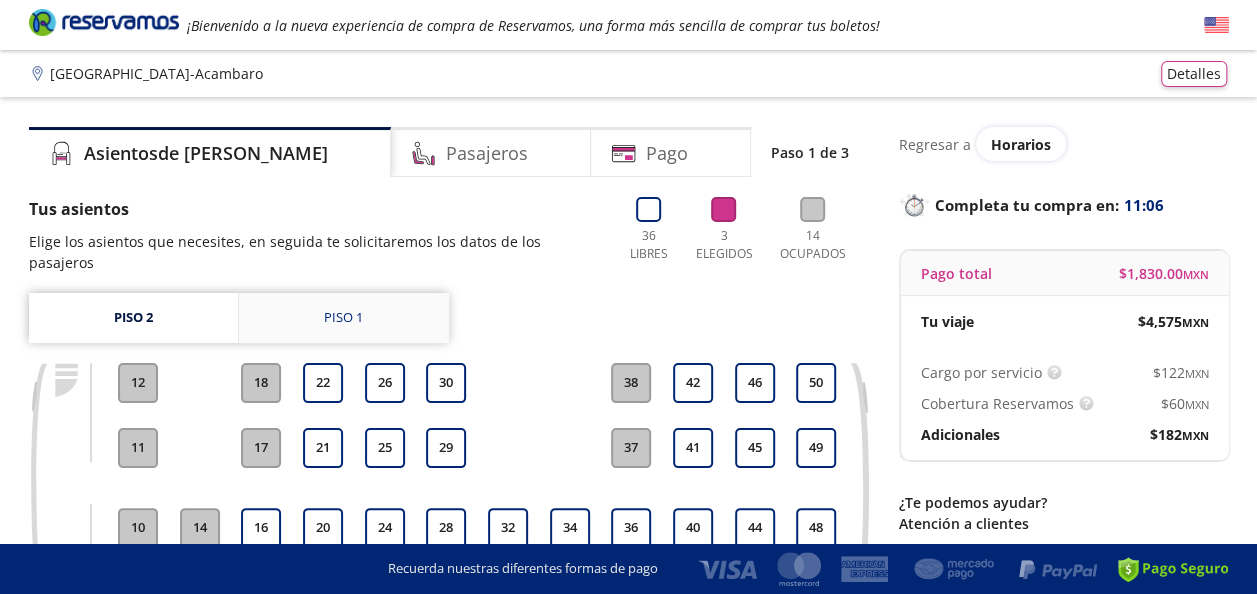 click on "Piso 1" at bounding box center [344, 318] 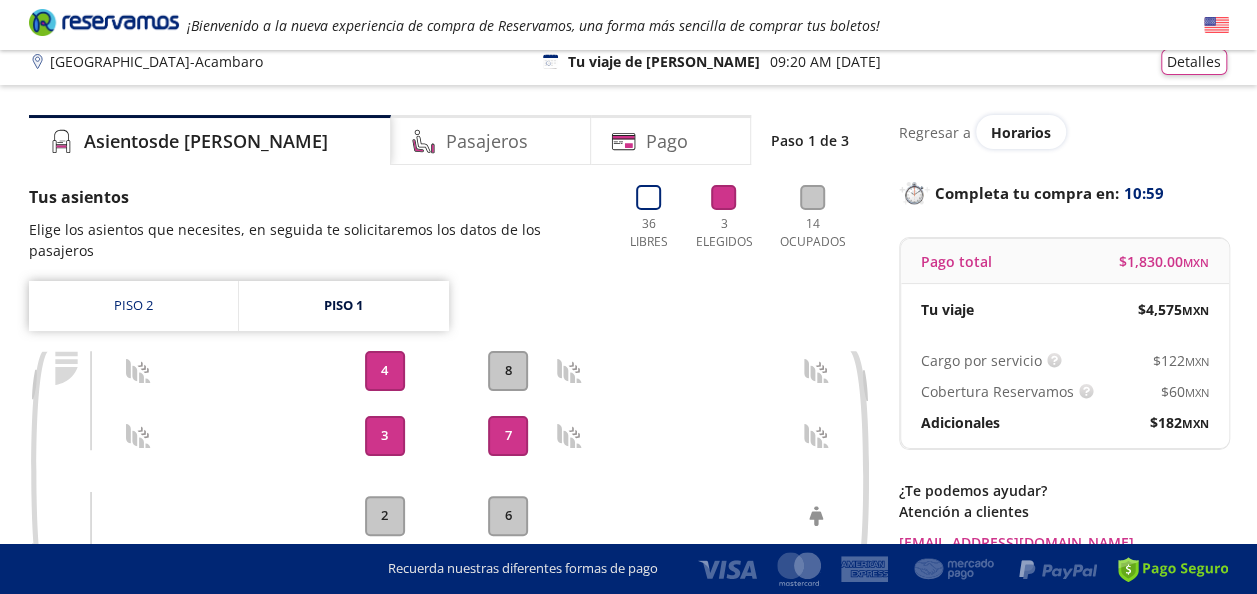 scroll, scrollTop: 0, scrollLeft: 0, axis: both 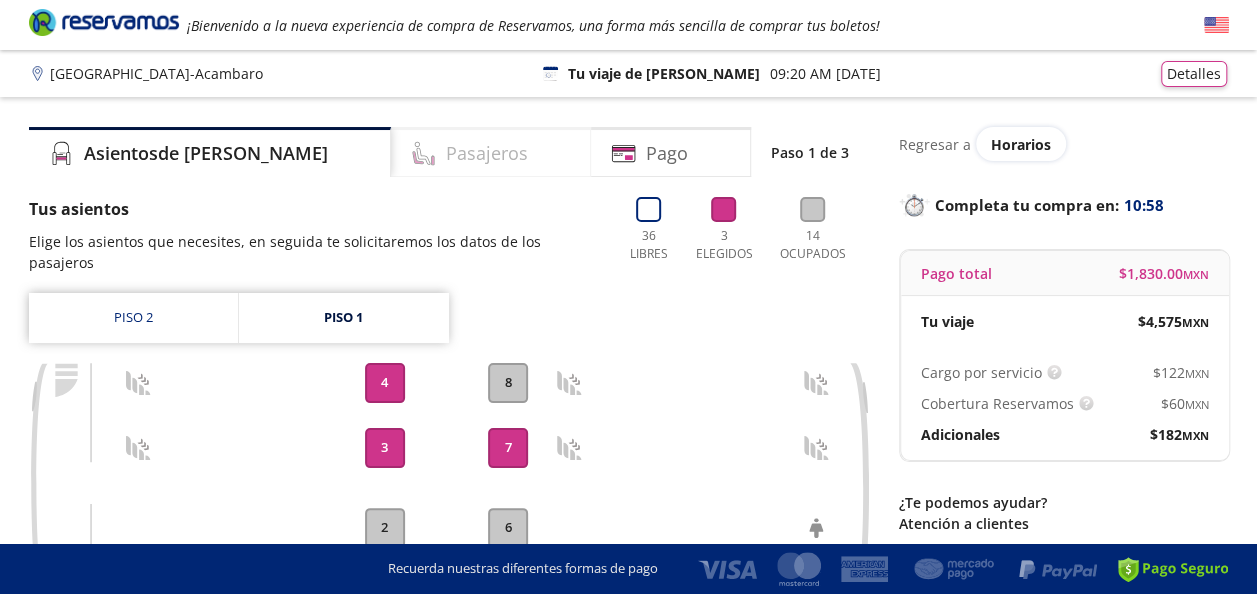 click on "Pasajeros" at bounding box center (491, 152) 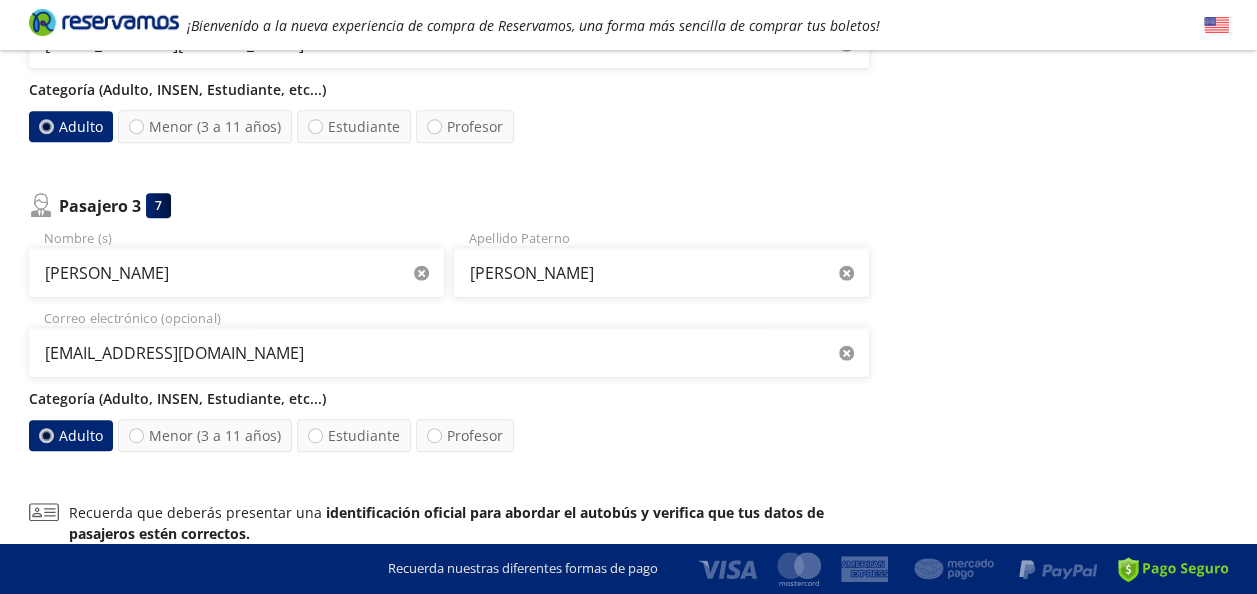 scroll, scrollTop: 800, scrollLeft: 0, axis: vertical 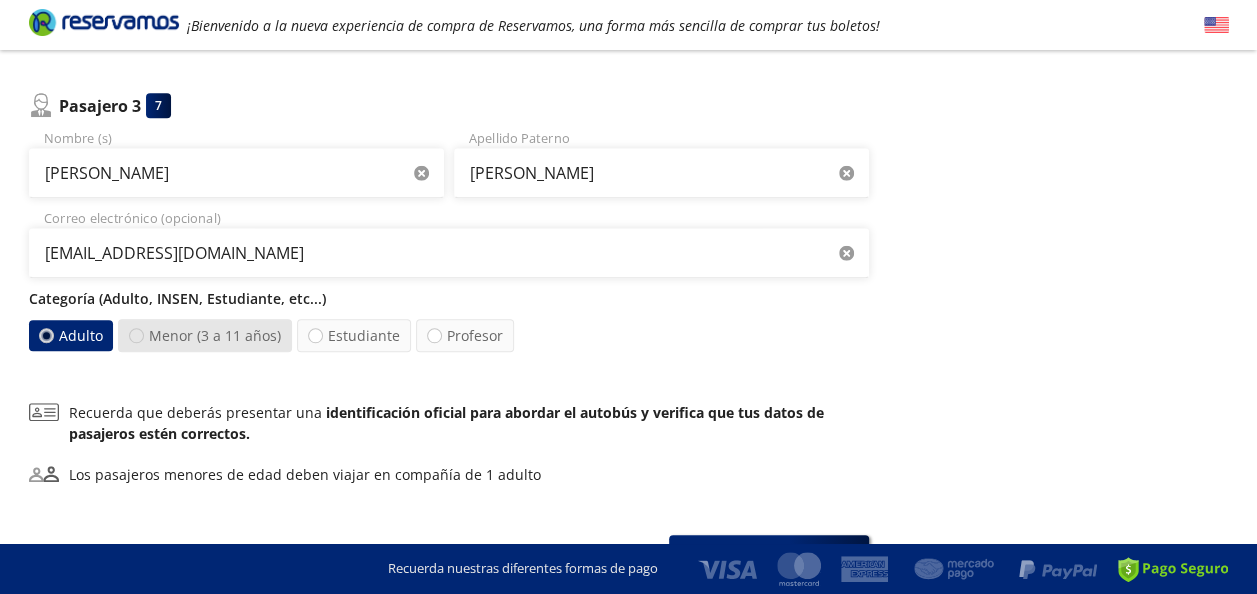 click at bounding box center [136, 335] 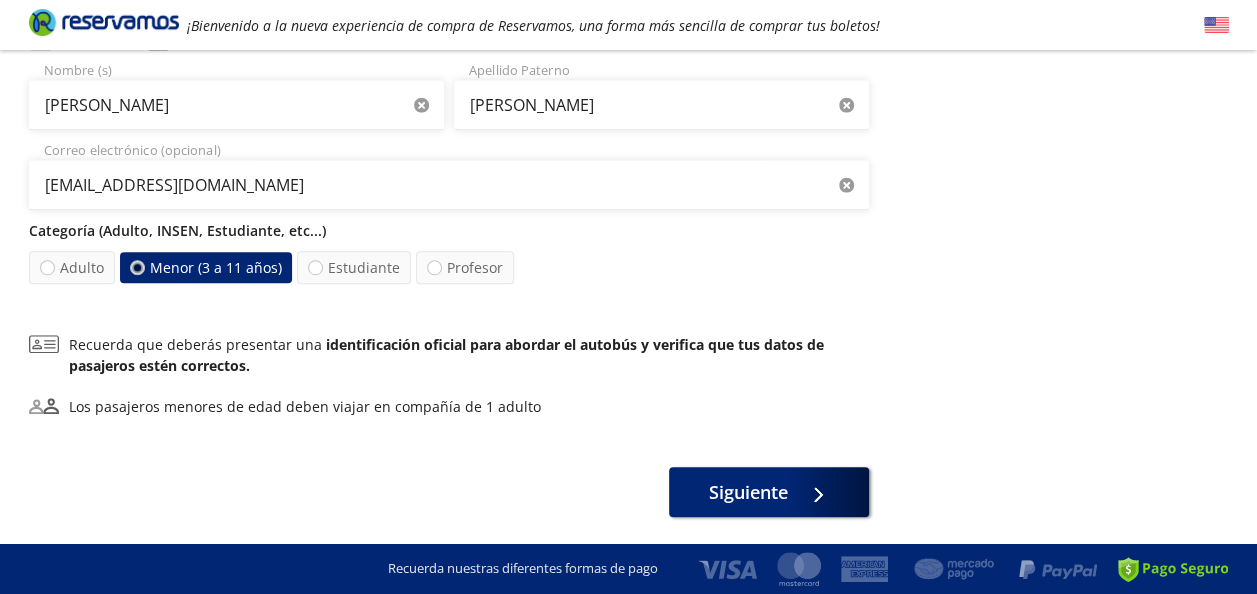 scroll, scrollTop: 900, scrollLeft: 0, axis: vertical 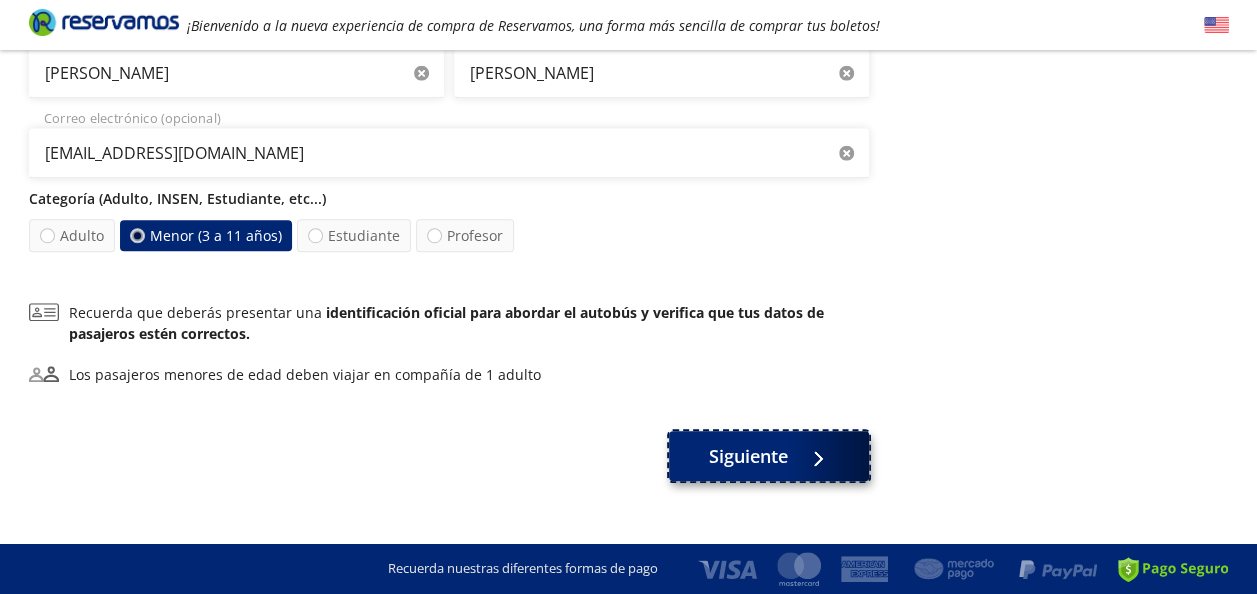 click on "Siguiente" at bounding box center (748, 456) 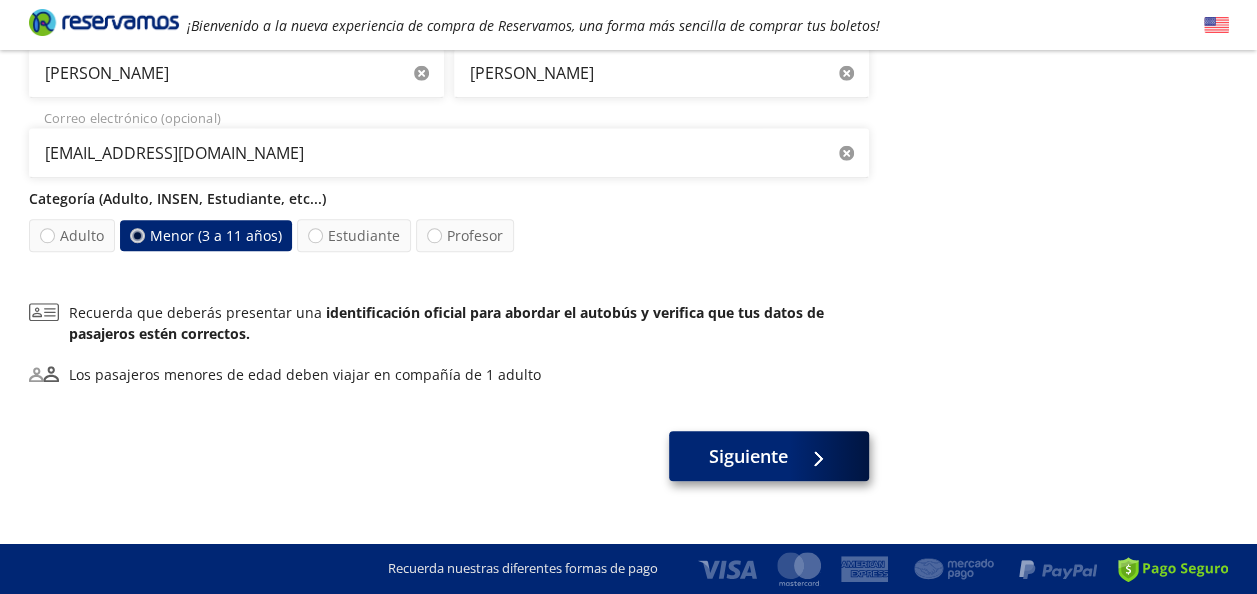 scroll, scrollTop: 0, scrollLeft: 0, axis: both 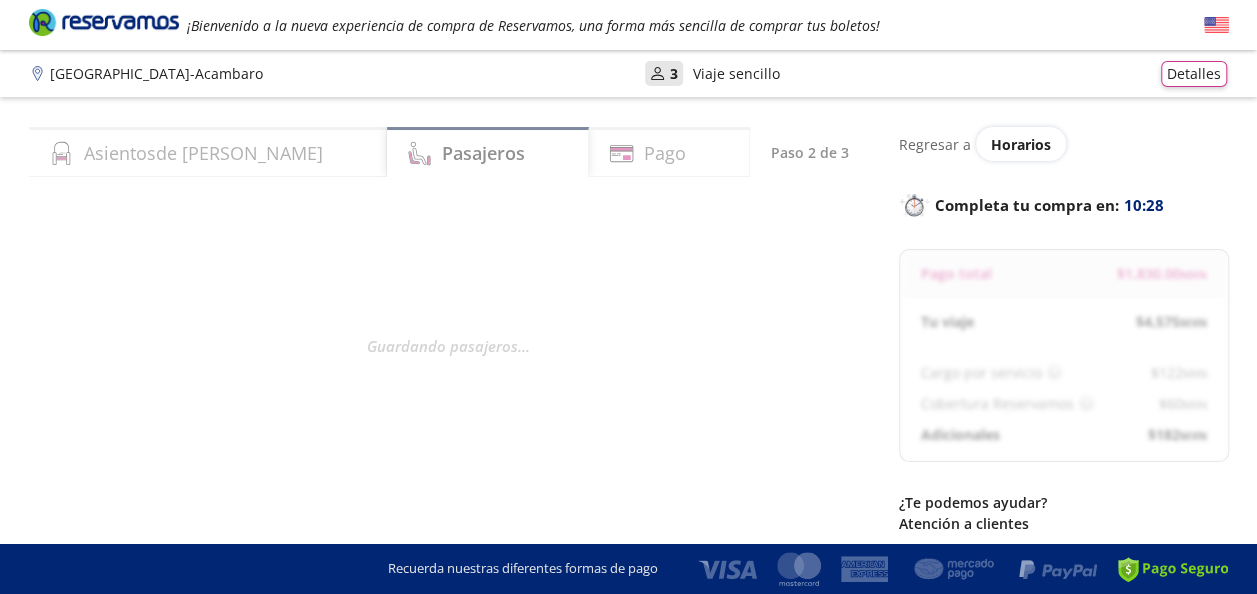 select on "MX" 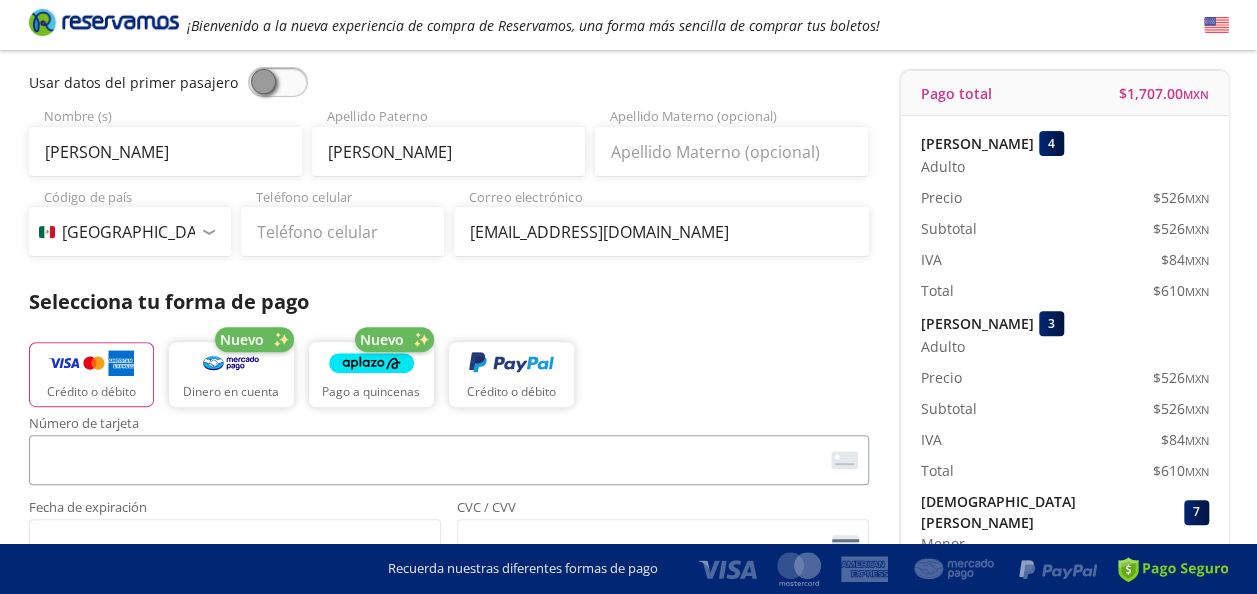 scroll, scrollTop: 200, scrollLeft: 0, axis: vertical 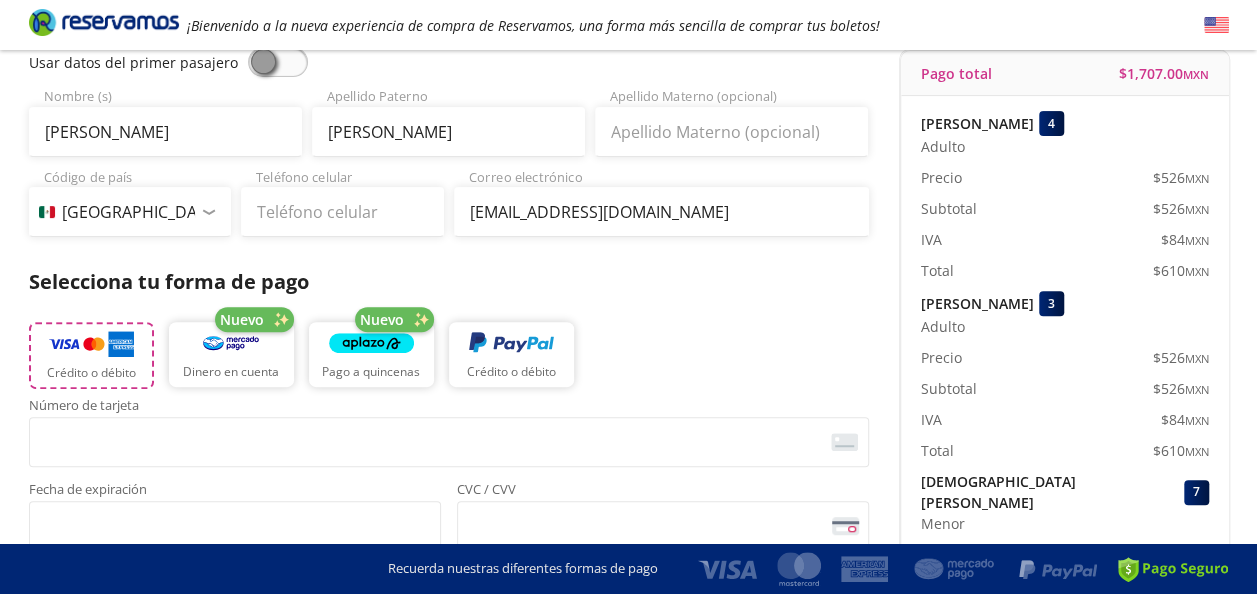 click on "Crédito o débito" at bounding box center [91, 355] 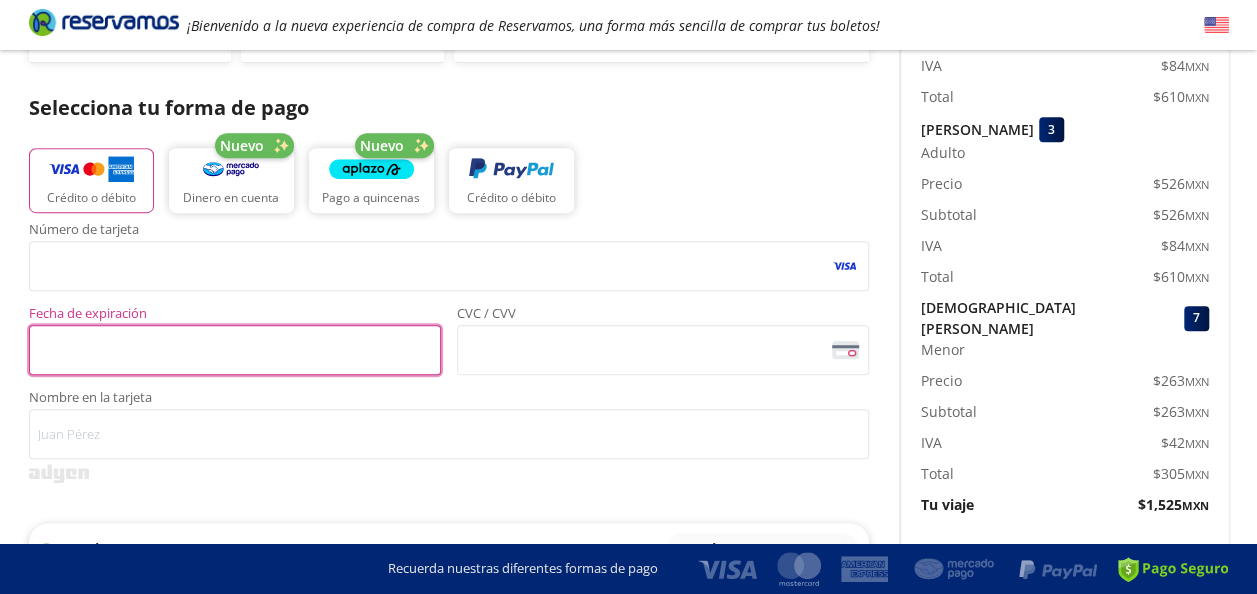 scroll, scrollTop: 400, scrollLeft: 0, axis: vertical 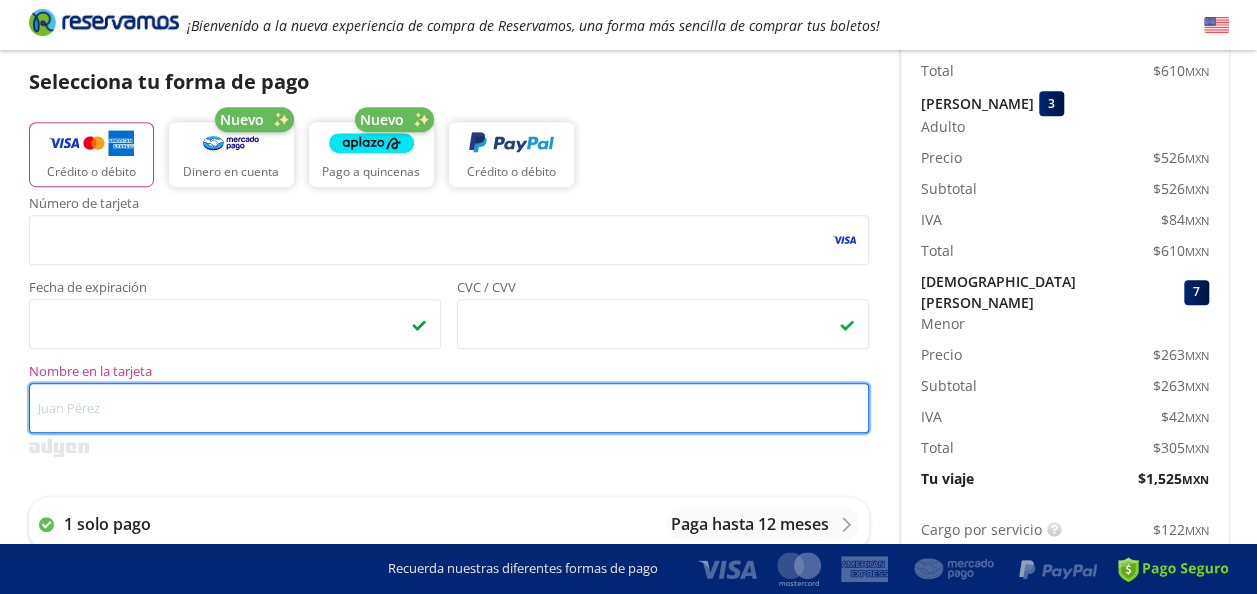 click on "Nombre en la tarjeta" at bounding box center [449, 408] 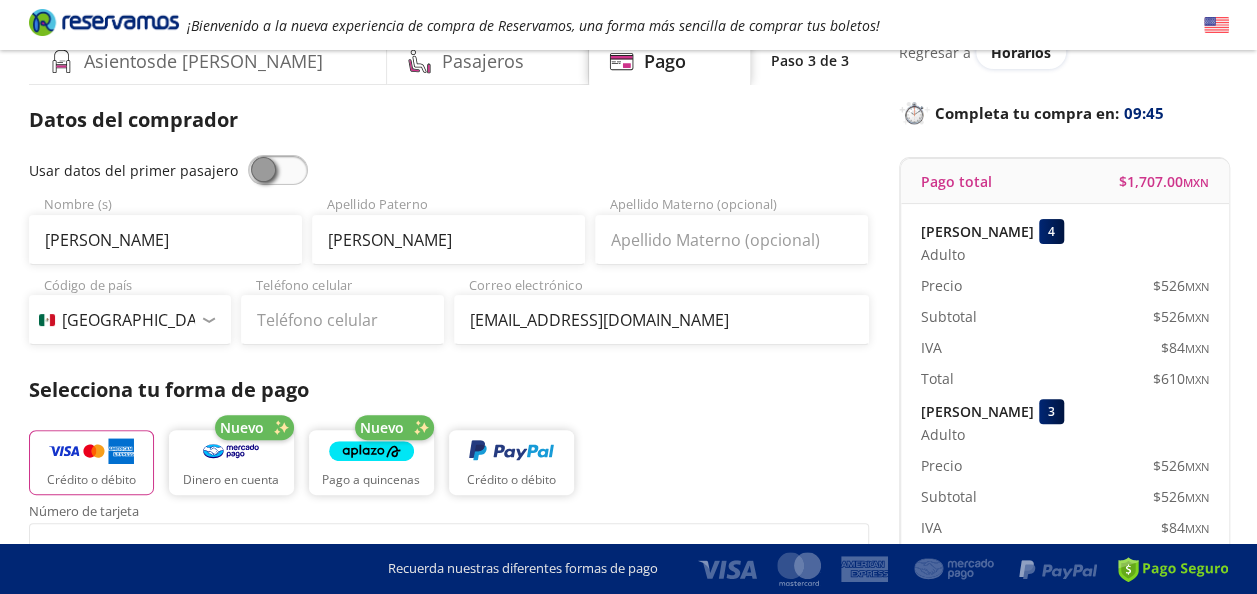 scroll, scrollTop: 0, scrollLeft: 0, axis: both 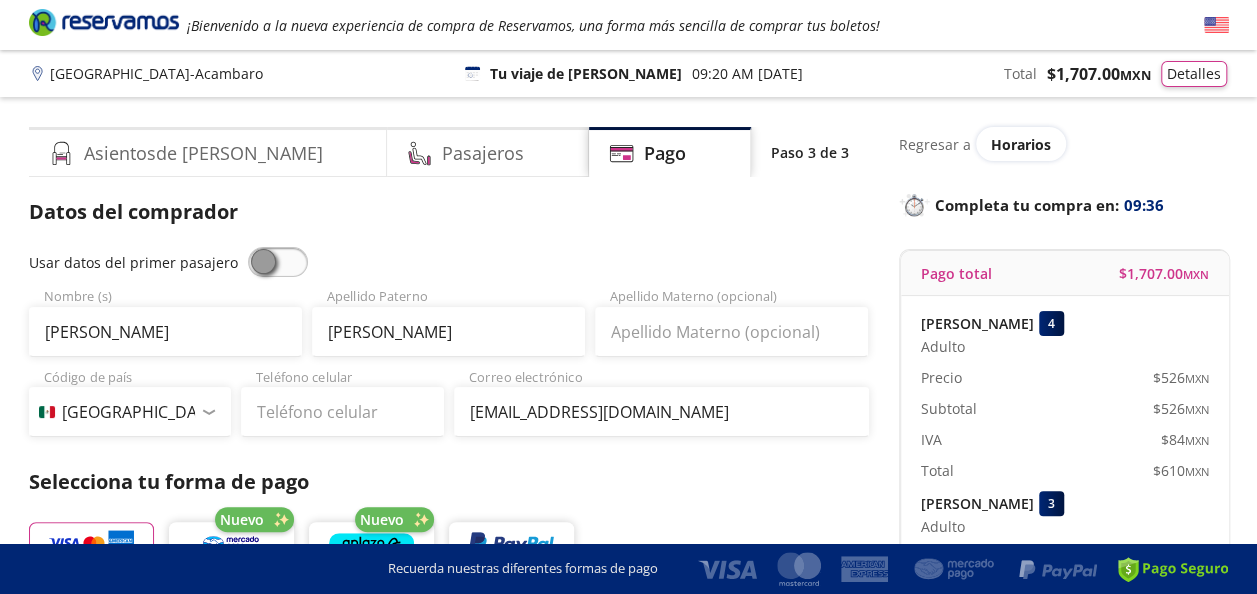 type on "[PERSON_NAME]" 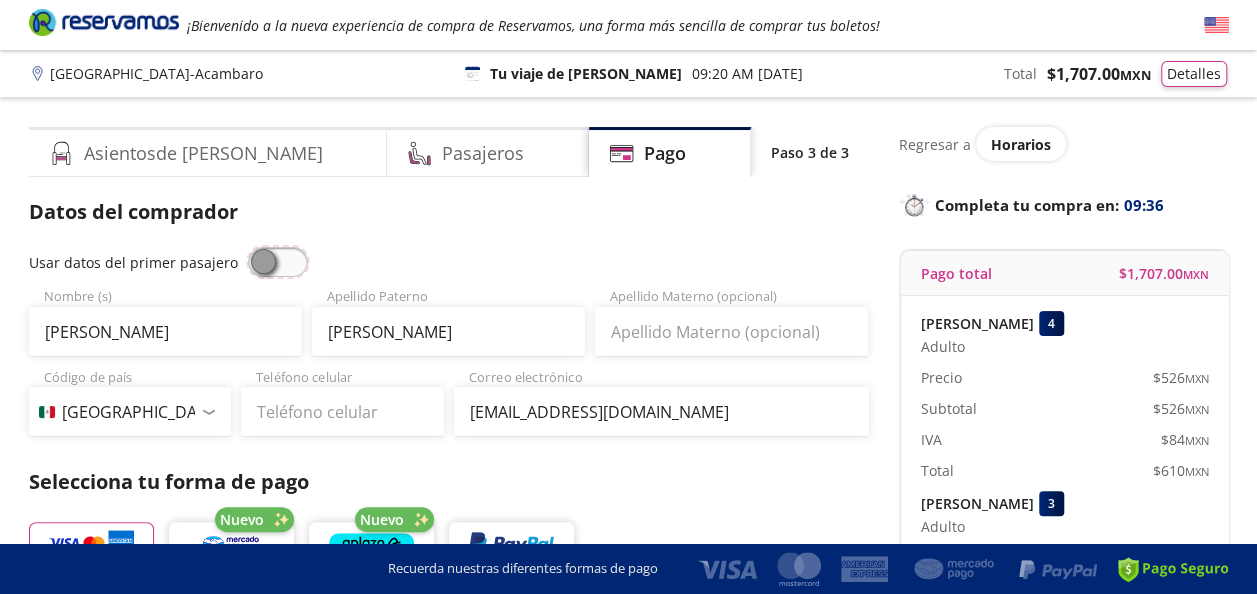 click at bounding box center [248, 247] 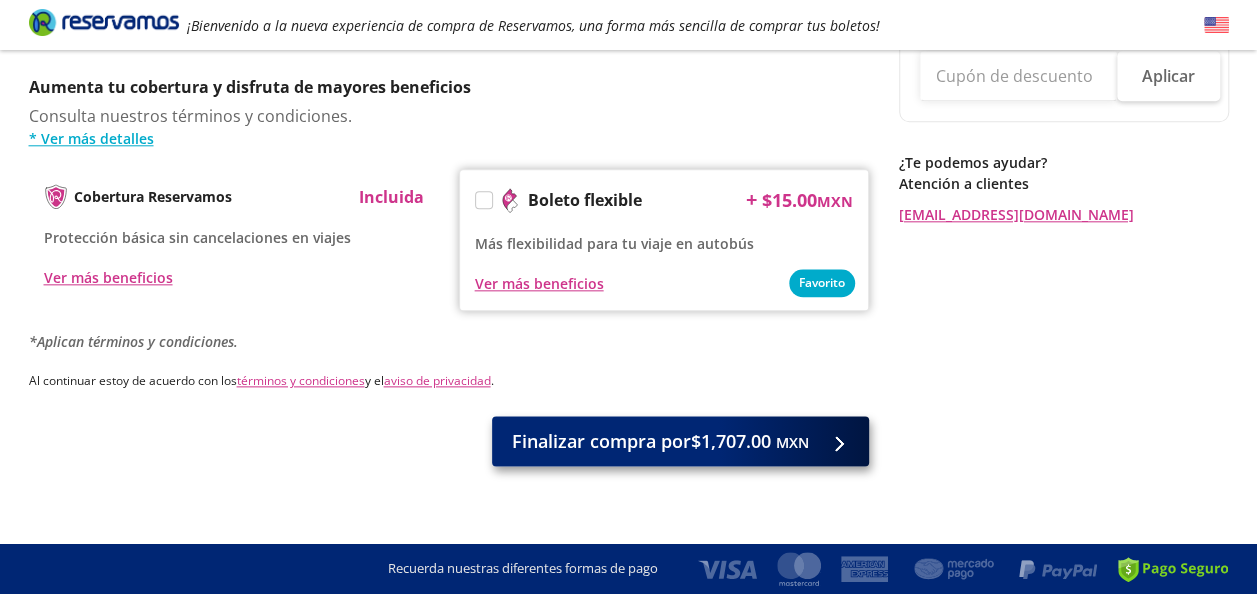 scroll, scrollTop: 907, scrollLeft: 0, axis: vertical 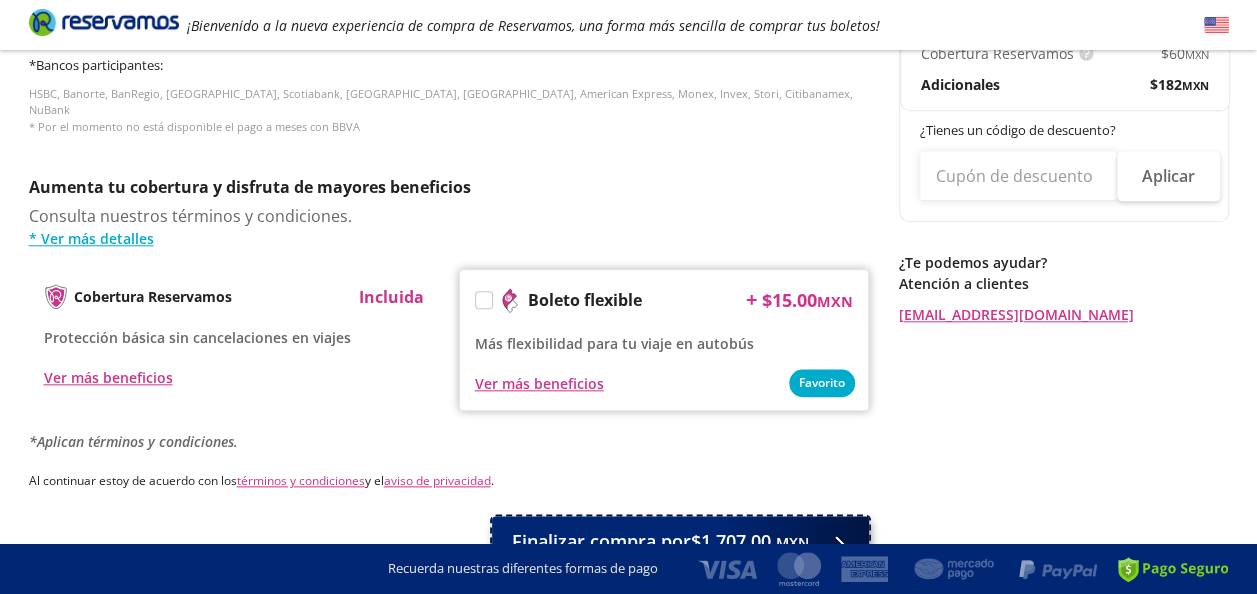 click on "Finalizar compra por  $1,707.00   MXN" at bounding box center [660, 541] 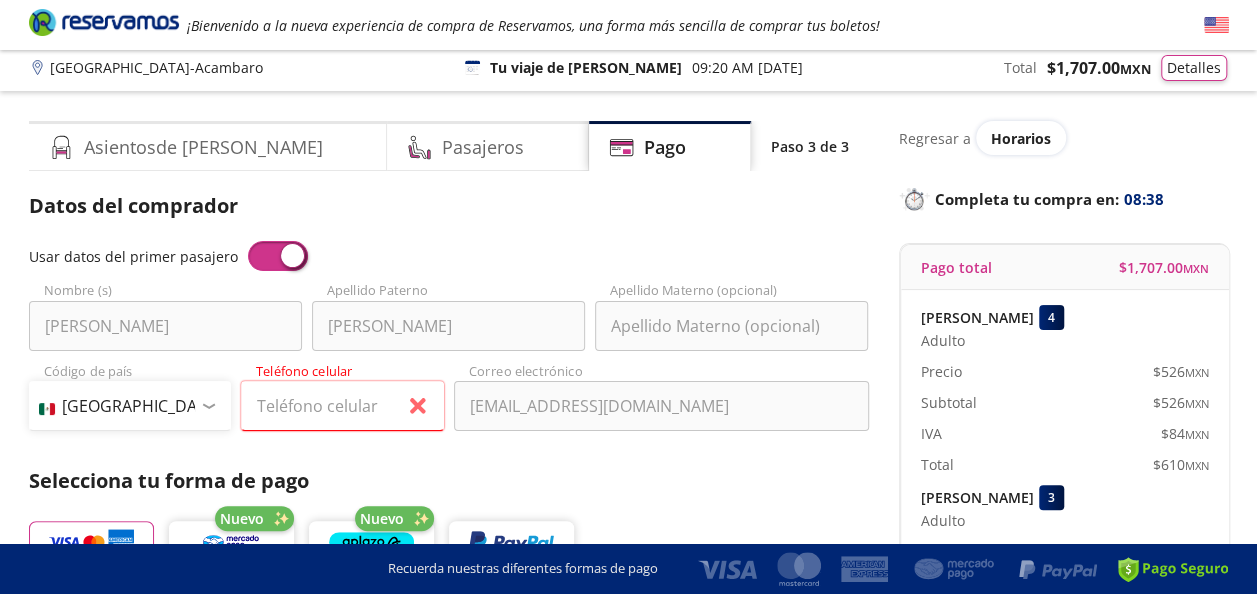 scroll, scrollTop: 0, scrollLeft: 0, axis: both 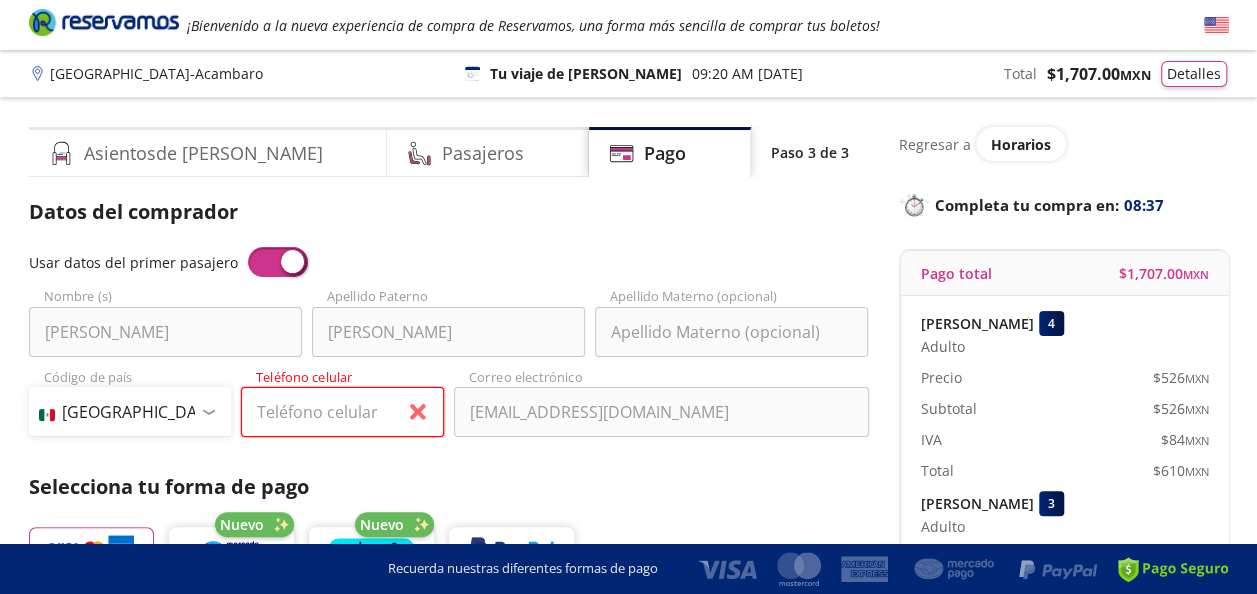click on "Teléfono celular" at bounding box center [342, 412] 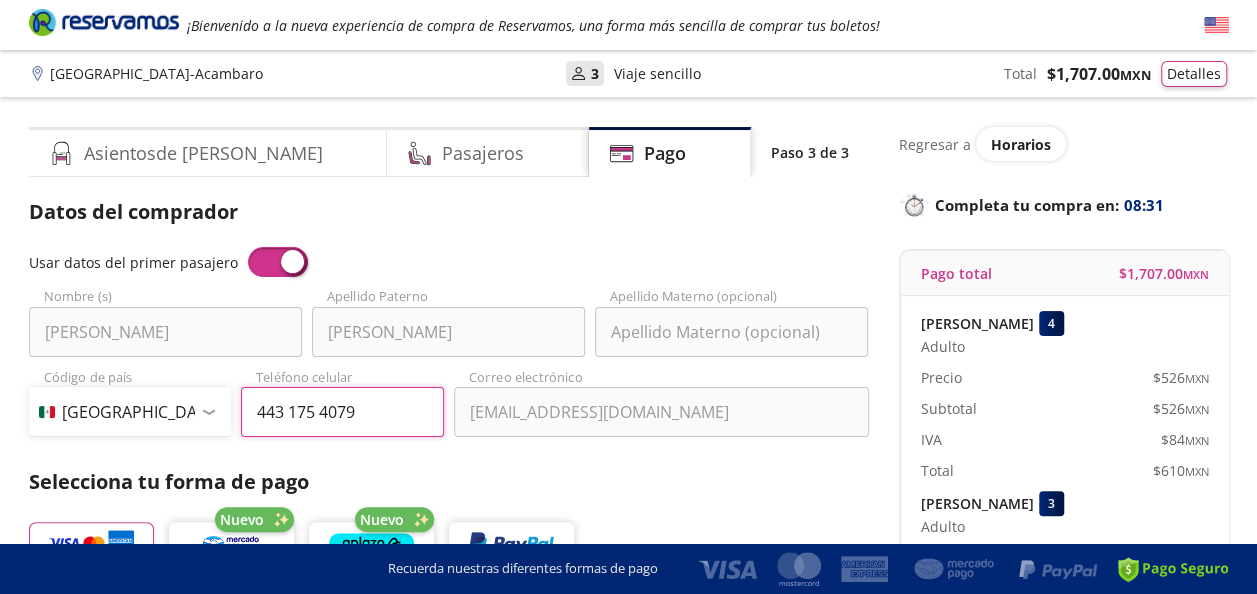type on "443 175 4079" 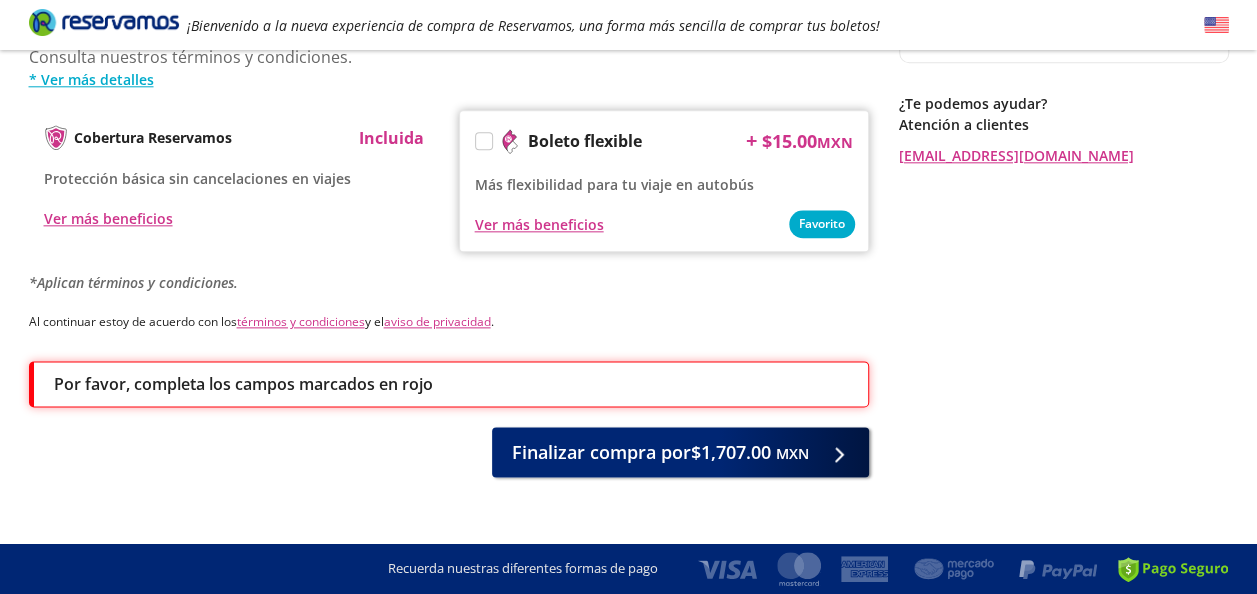 scroll, scrollTop: 1072, scrollLeft: 0, axis: vertical 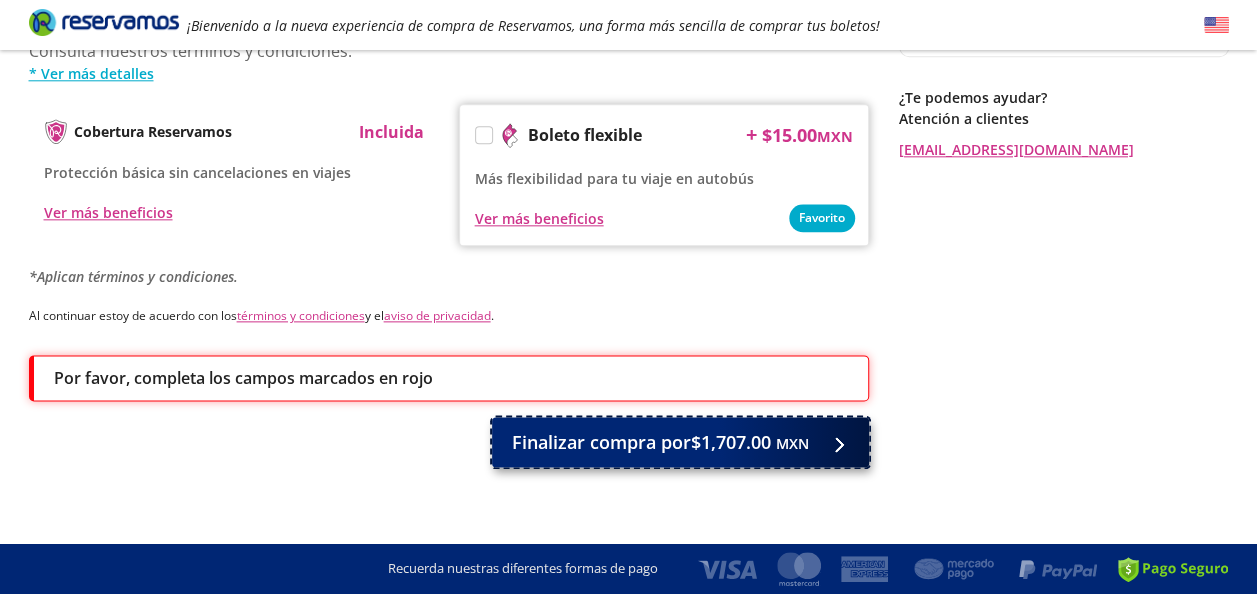 click on "Finalizar compra por  $1,707.00   MXN" at bounding box center (660, 442) 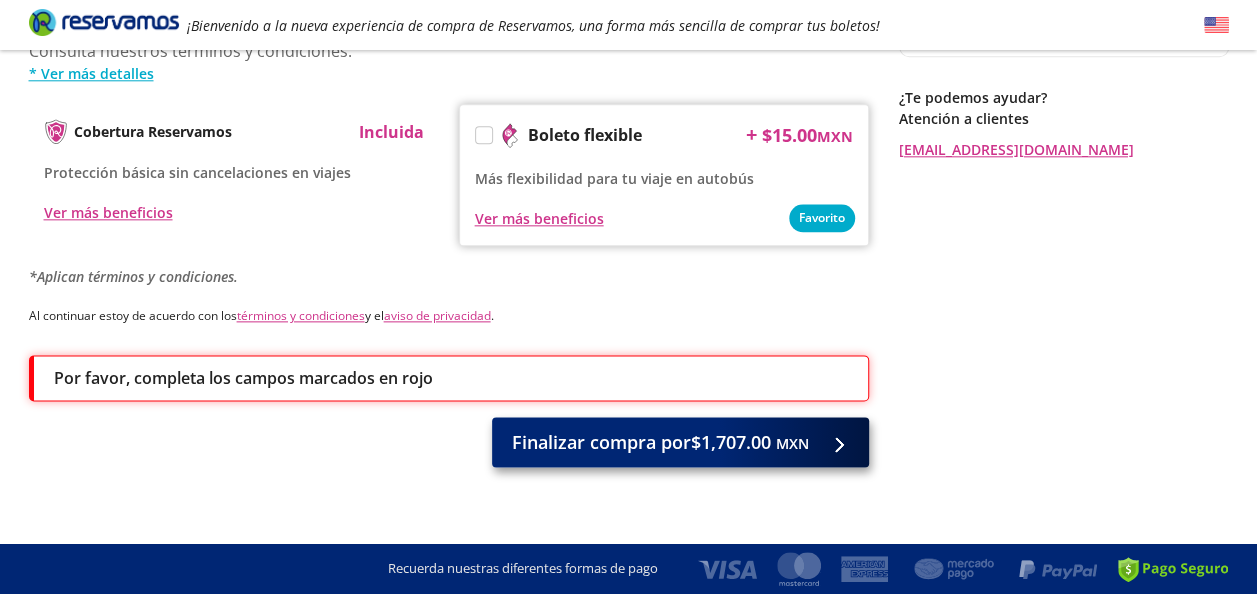 scroll, scrollTop: 0, scrollLeft: 0, axis: both 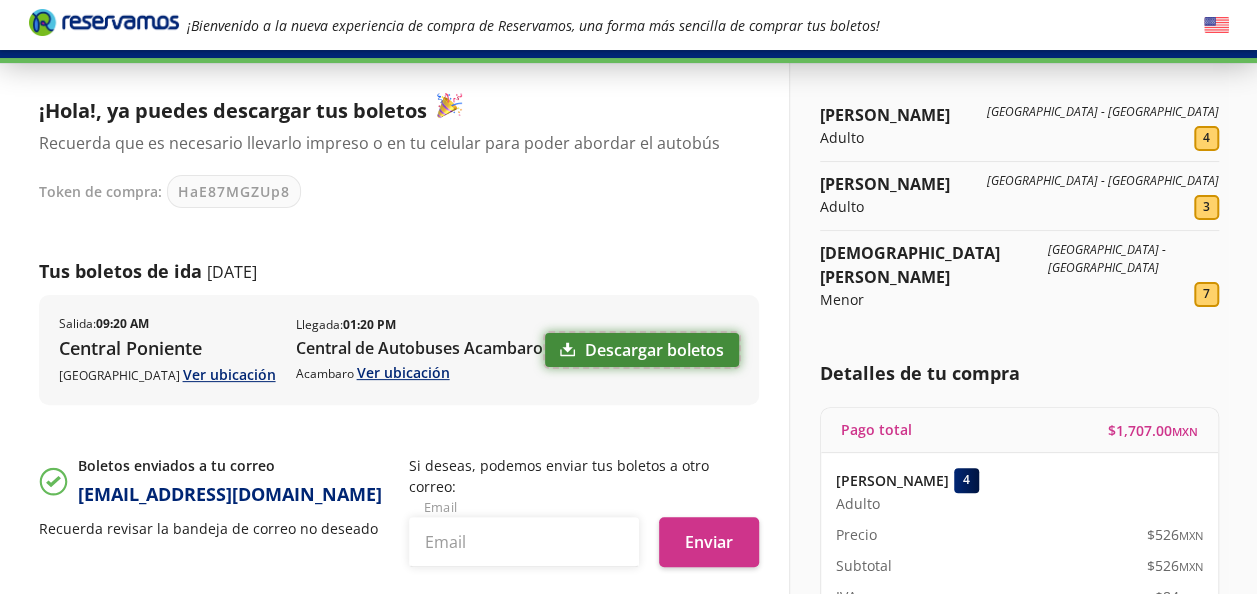 click on "Descargar boletos" at bounding box center [642, 350] 